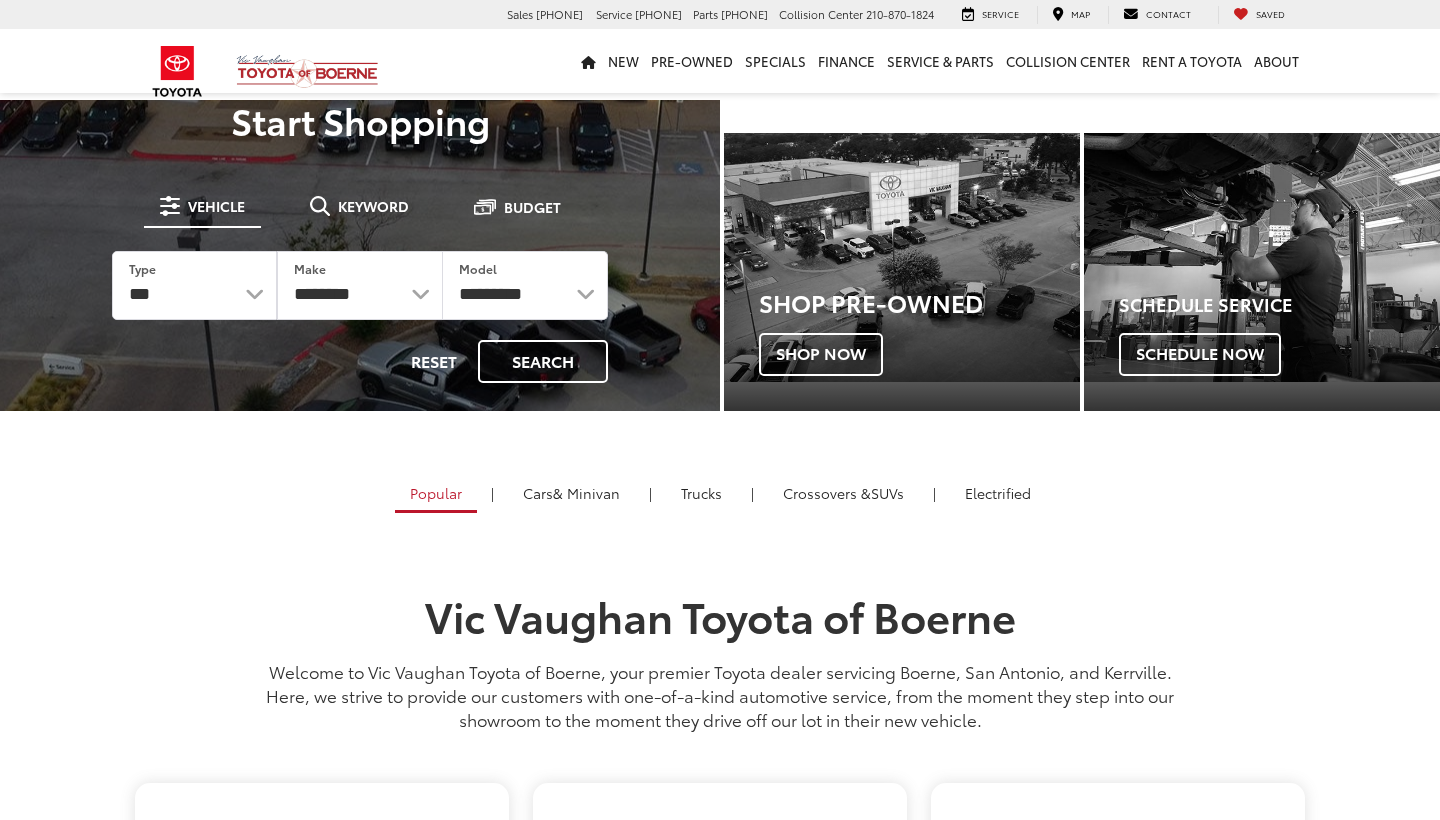 scroll, scrollTop: 0, scrollLeft: 0, axis: both 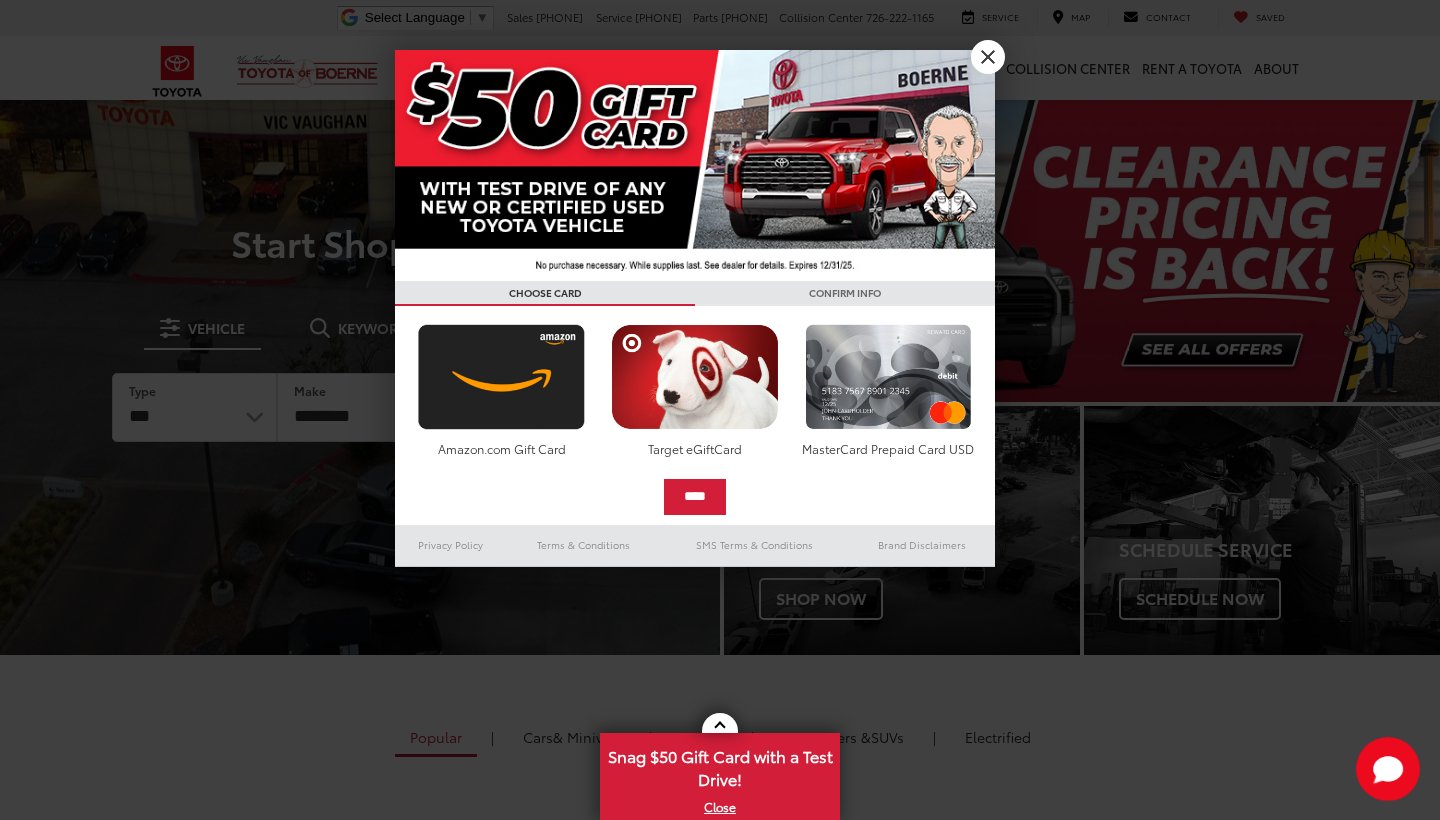 click on "**********" at bounding box center (695, 308) 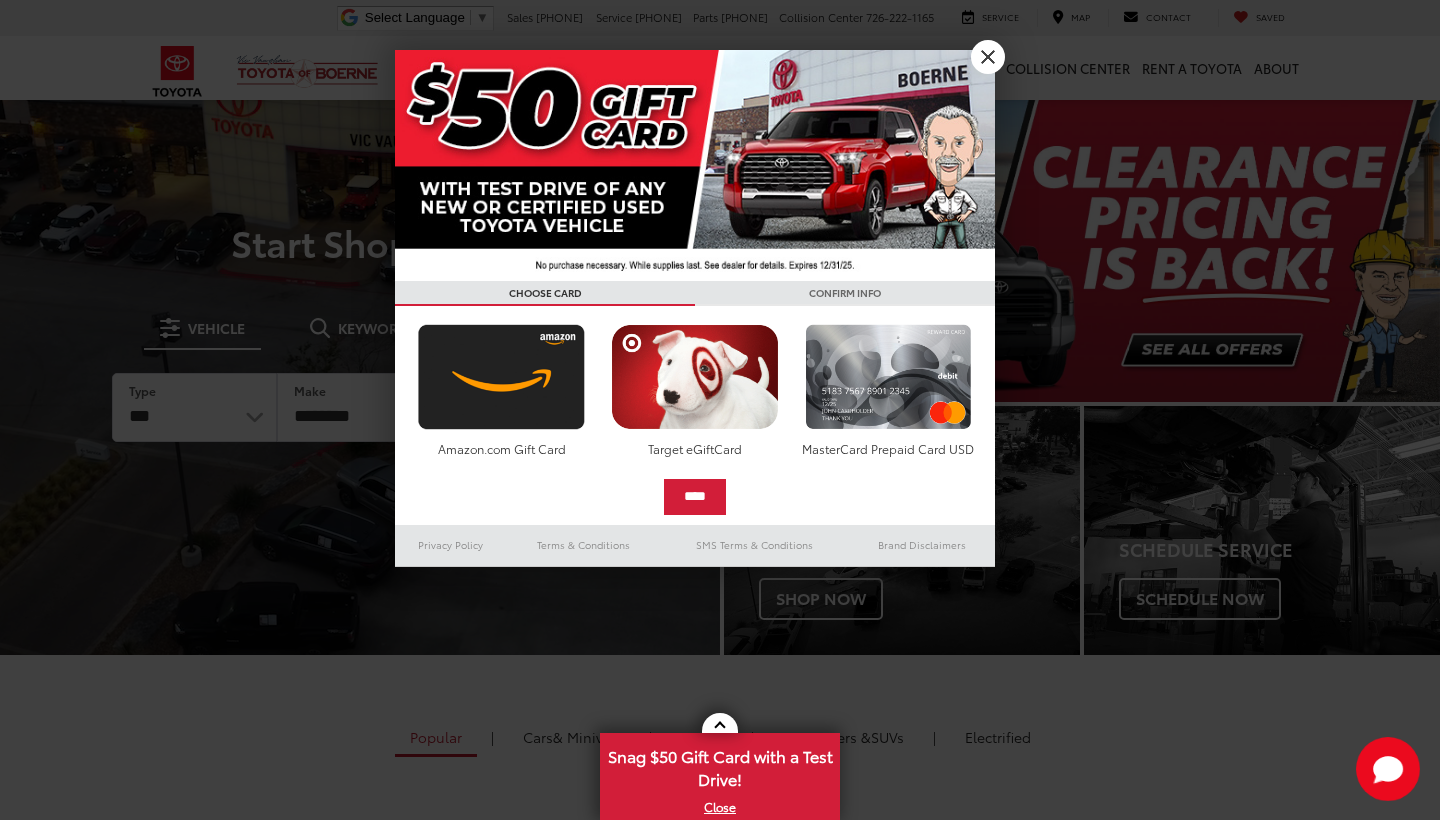click on "X" at bounding box center (988, 57) 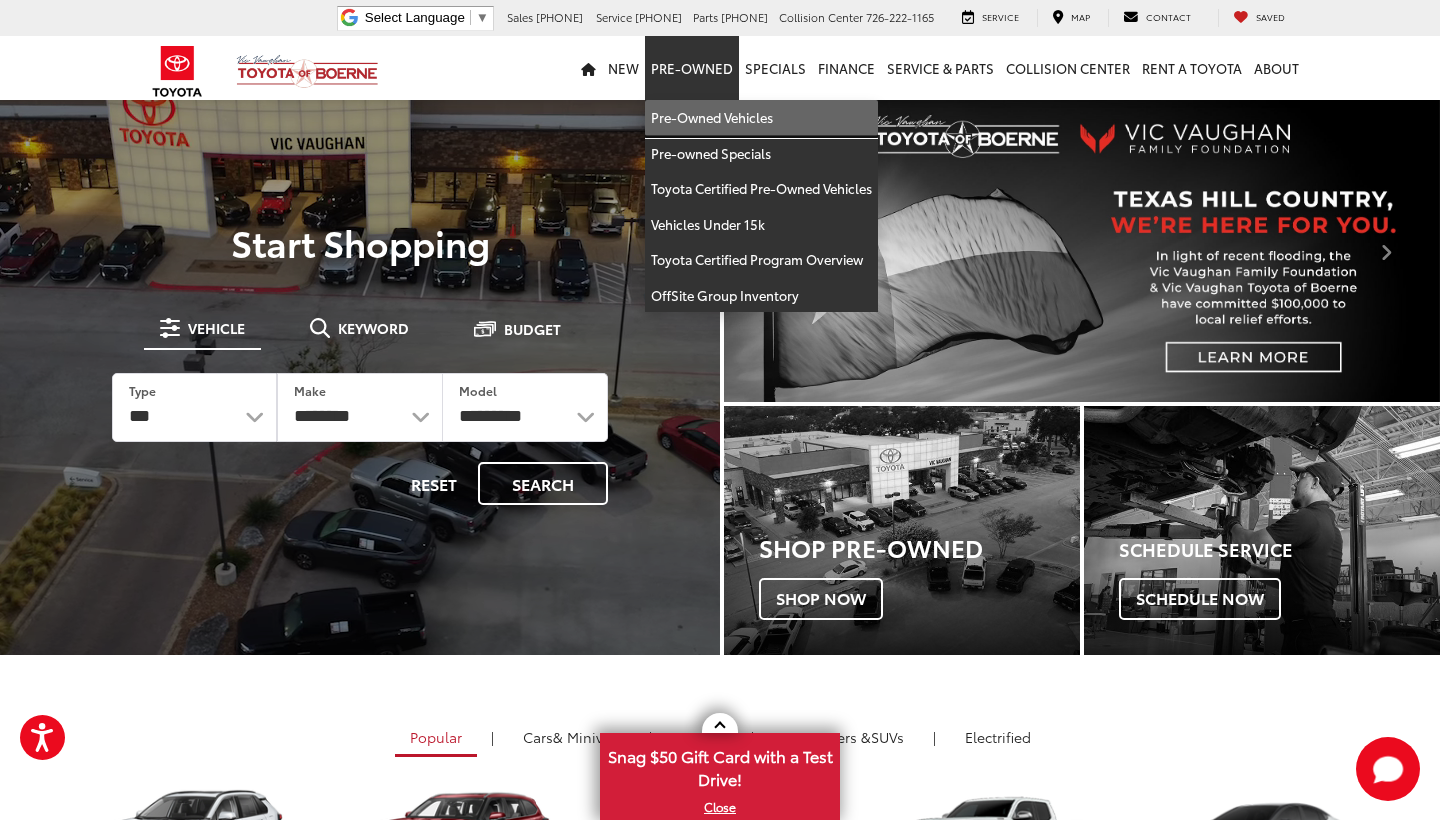click on "Pre-Owned Vehicles" at bounding box center (761, 118) 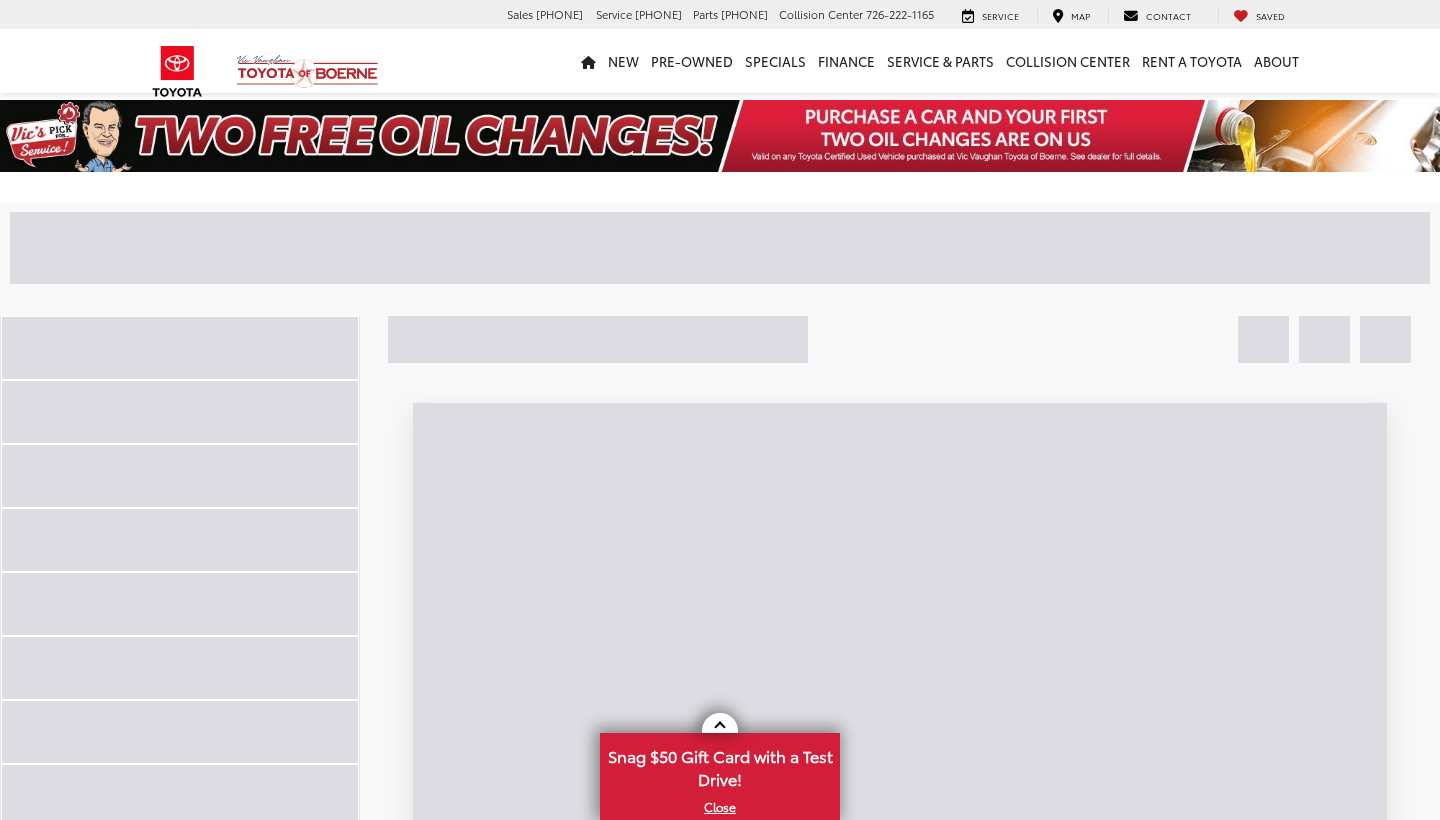 scroll, scrollTop: 0, scrollLeft: 0, axis: both 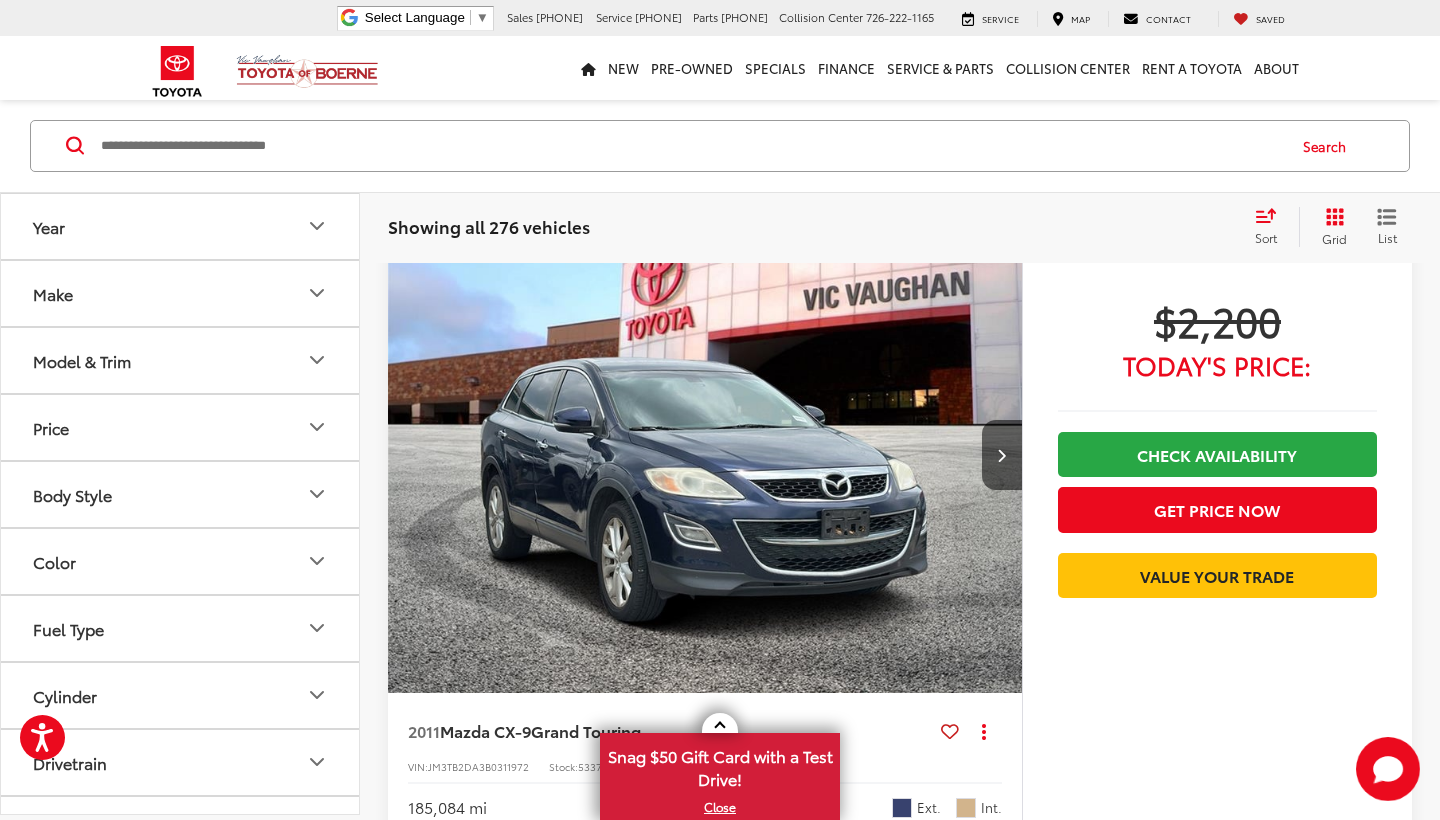click on "Make" at bounding box center (181, 293) 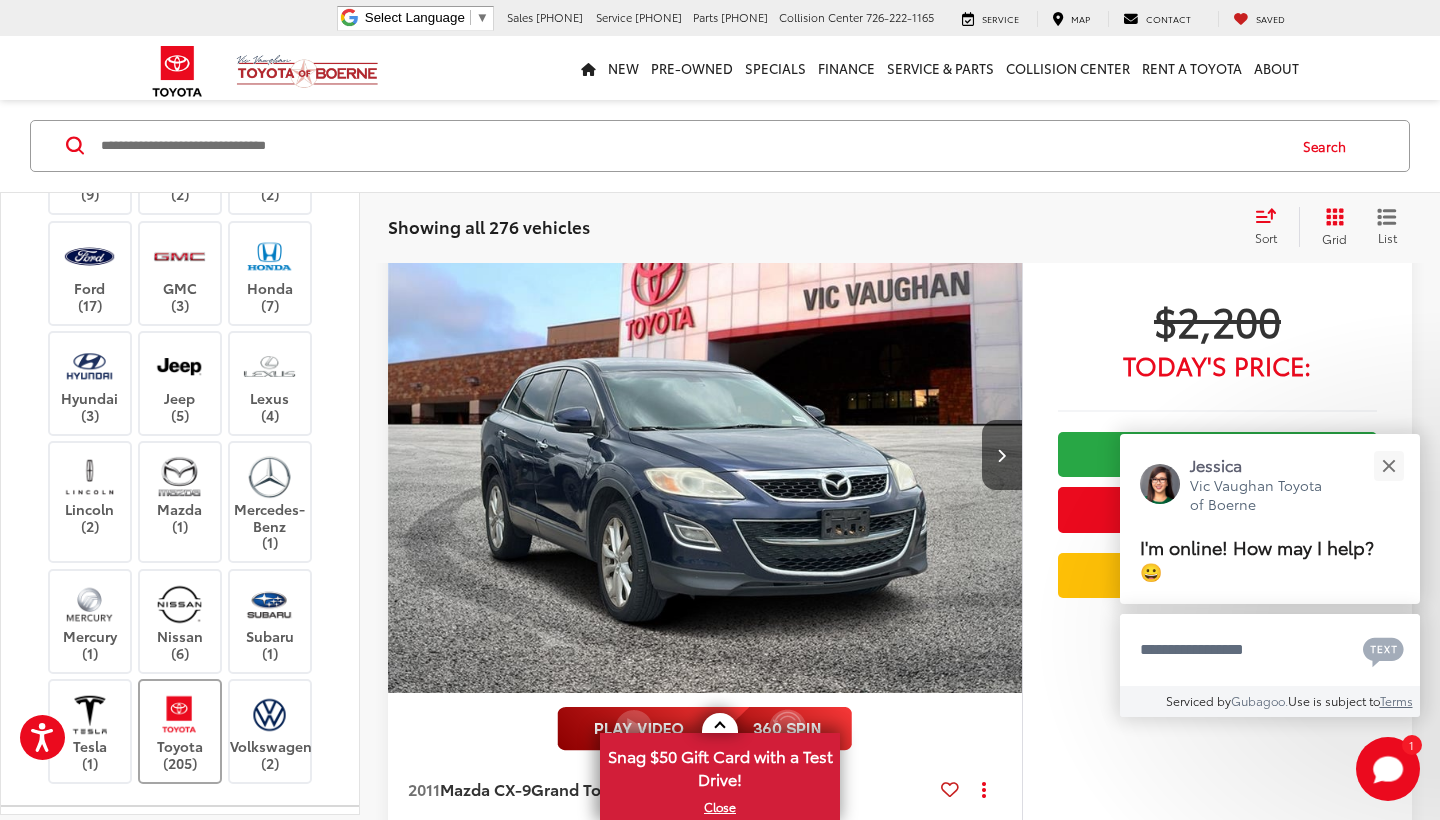 scroll, scrollTop: 234, scrollLeft: 0, axis: vertical 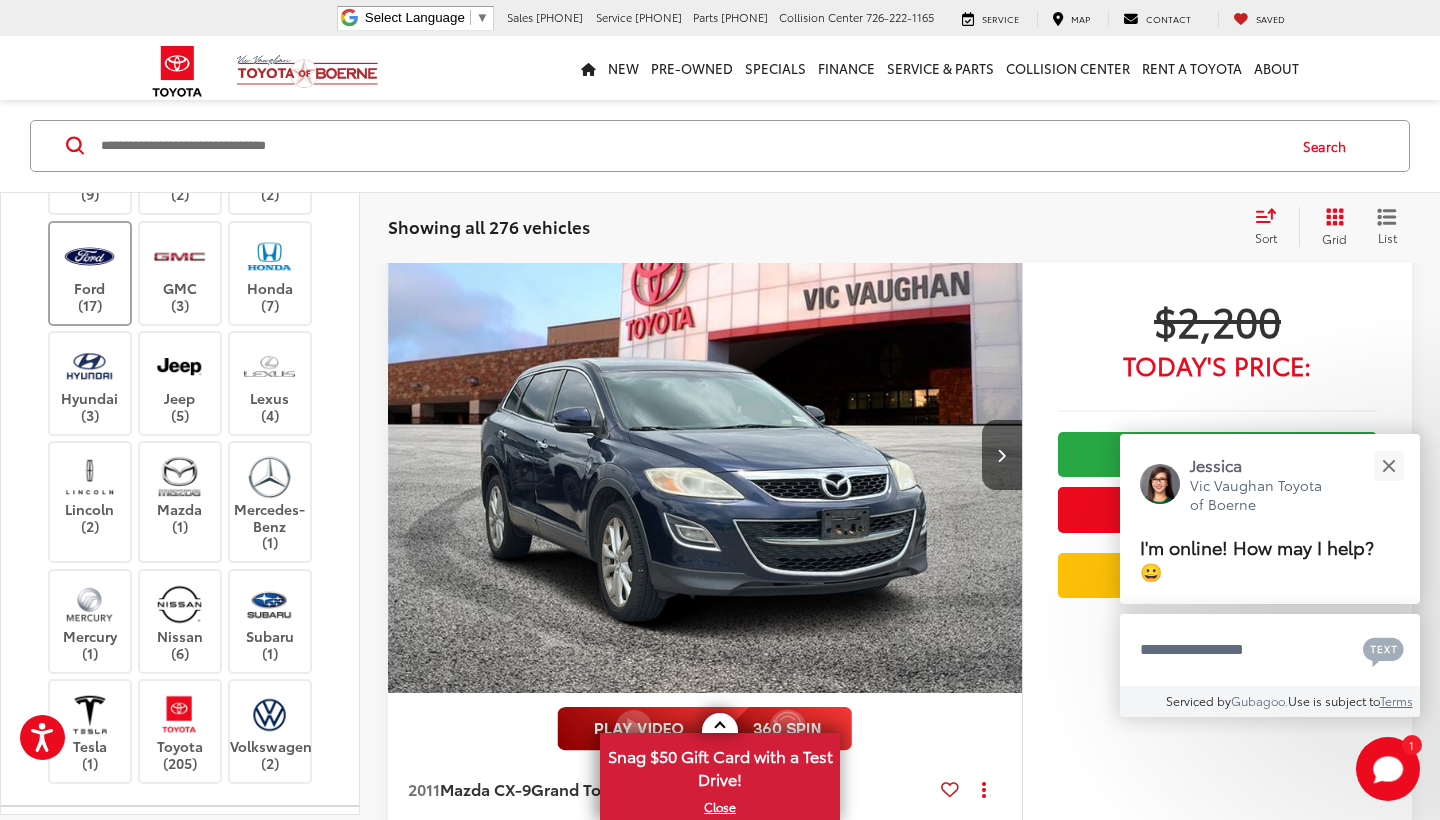 click on "Ford   (17)" at bounding box center [90, 273] 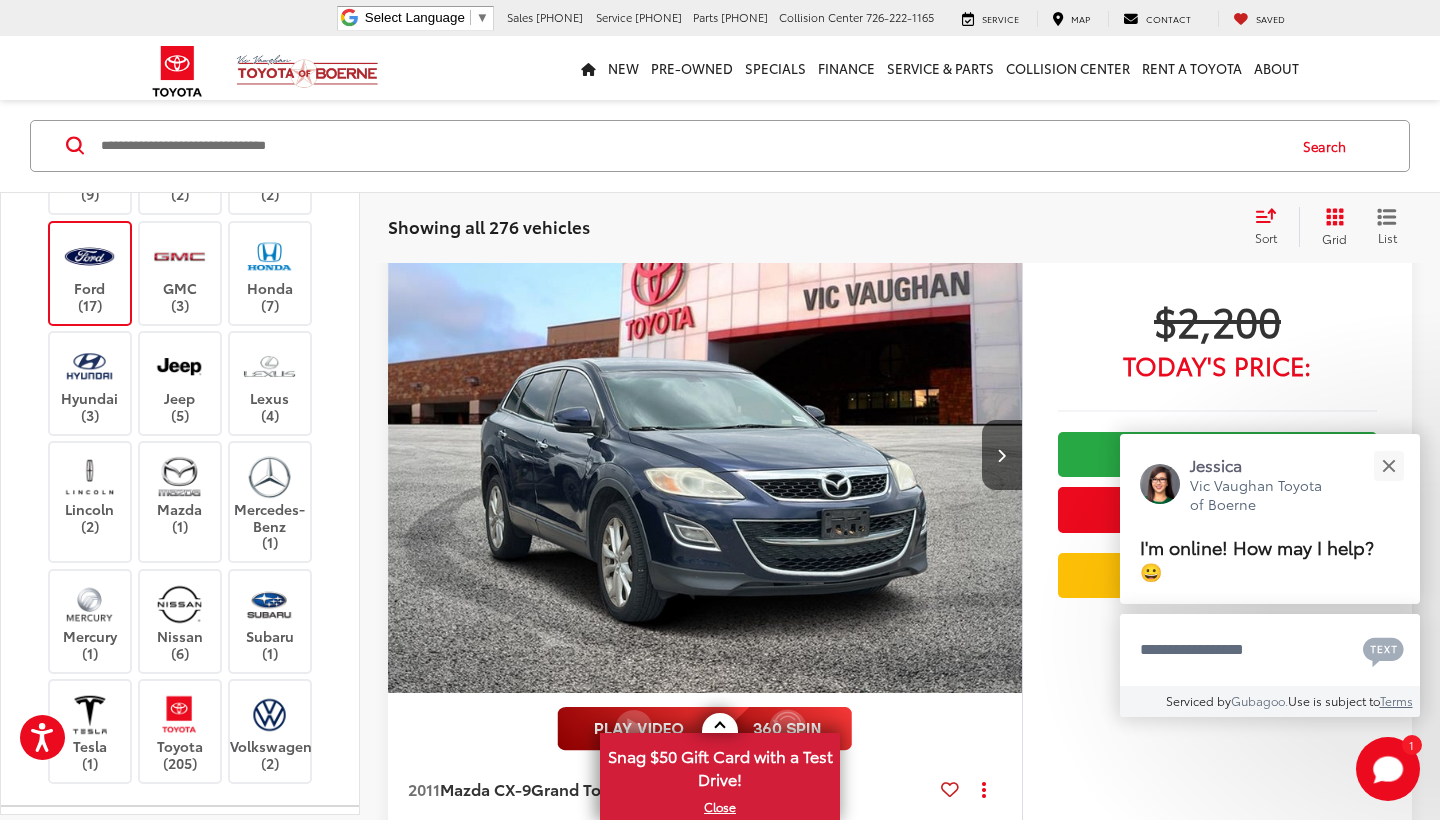 scroll, scrollTop: 102, scrollLeft: 0, axis: vertical 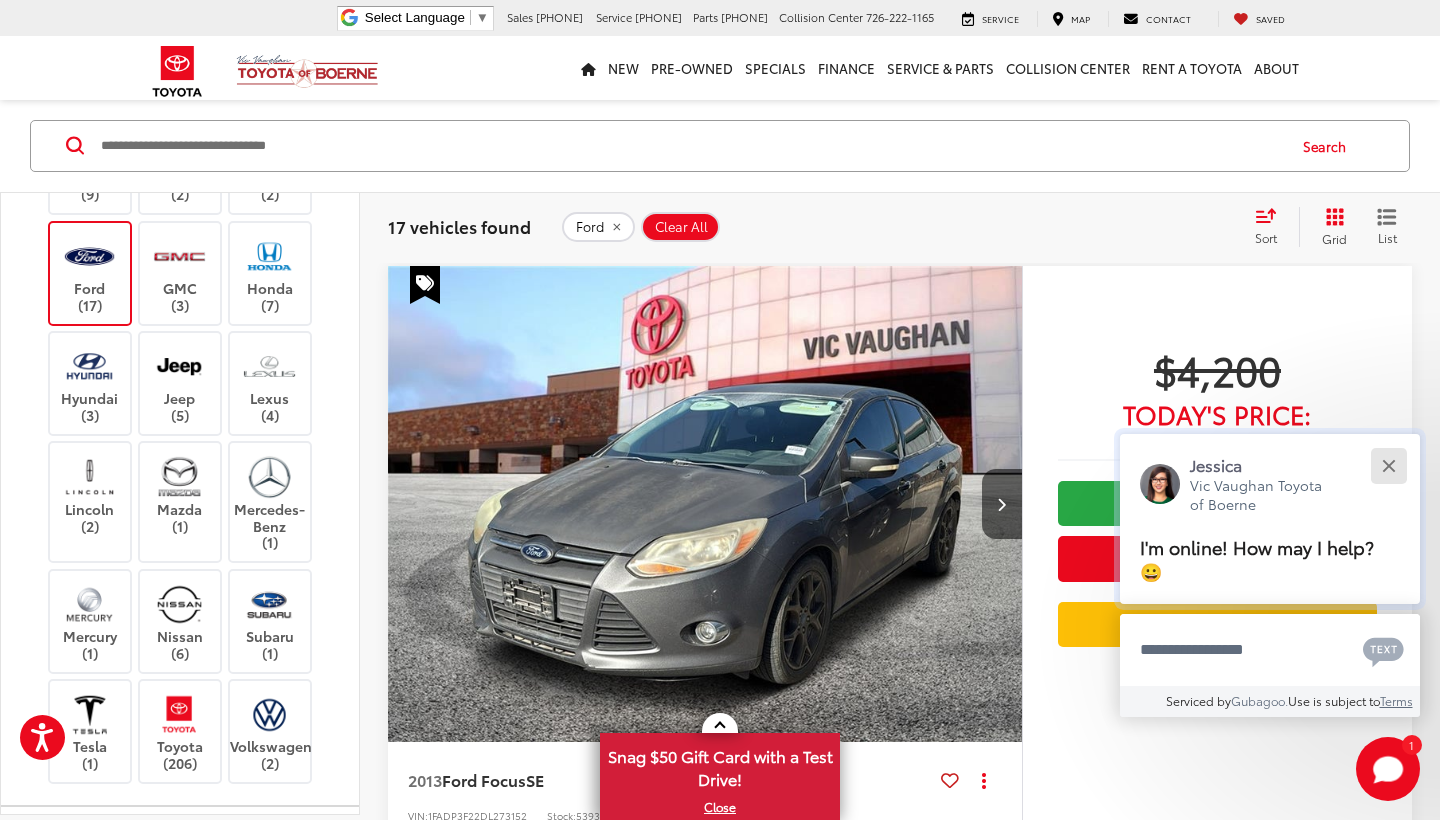 click at bounding box center (1388, 465) 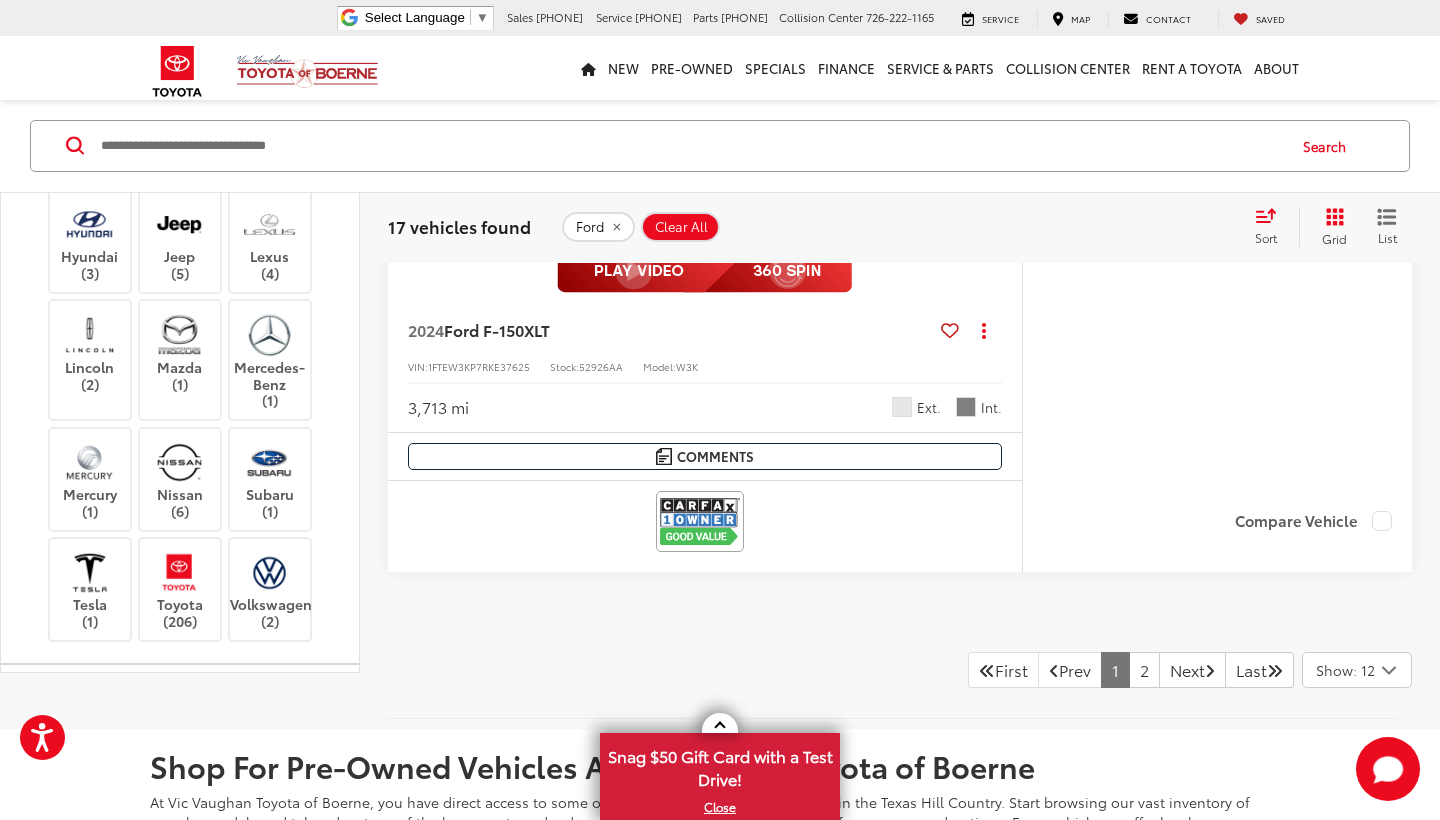 scroll, scrollTop: 9884, scrollLeft: 0, axis: vertical 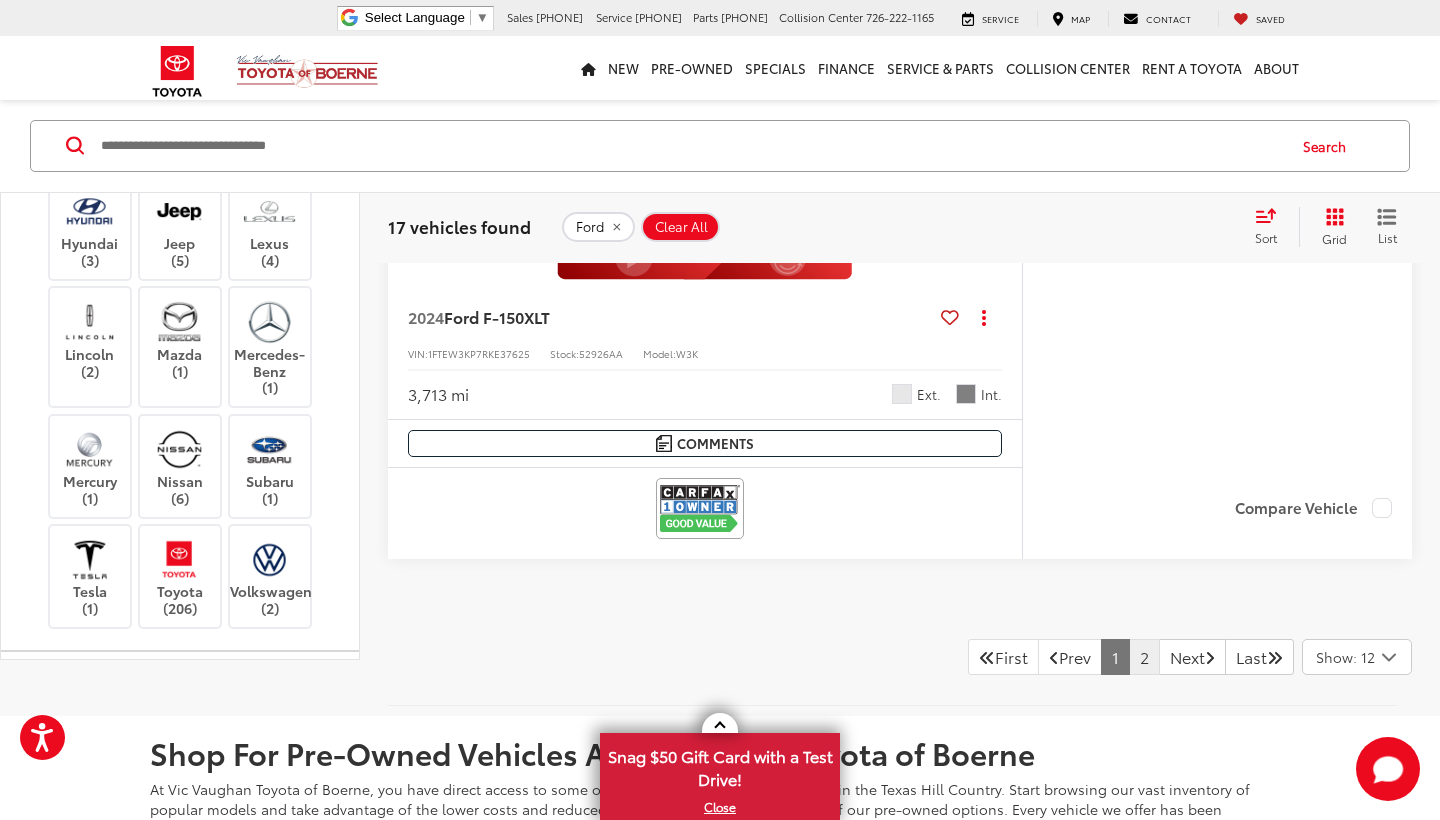 click on "2" at bounding box center [1144, 657] 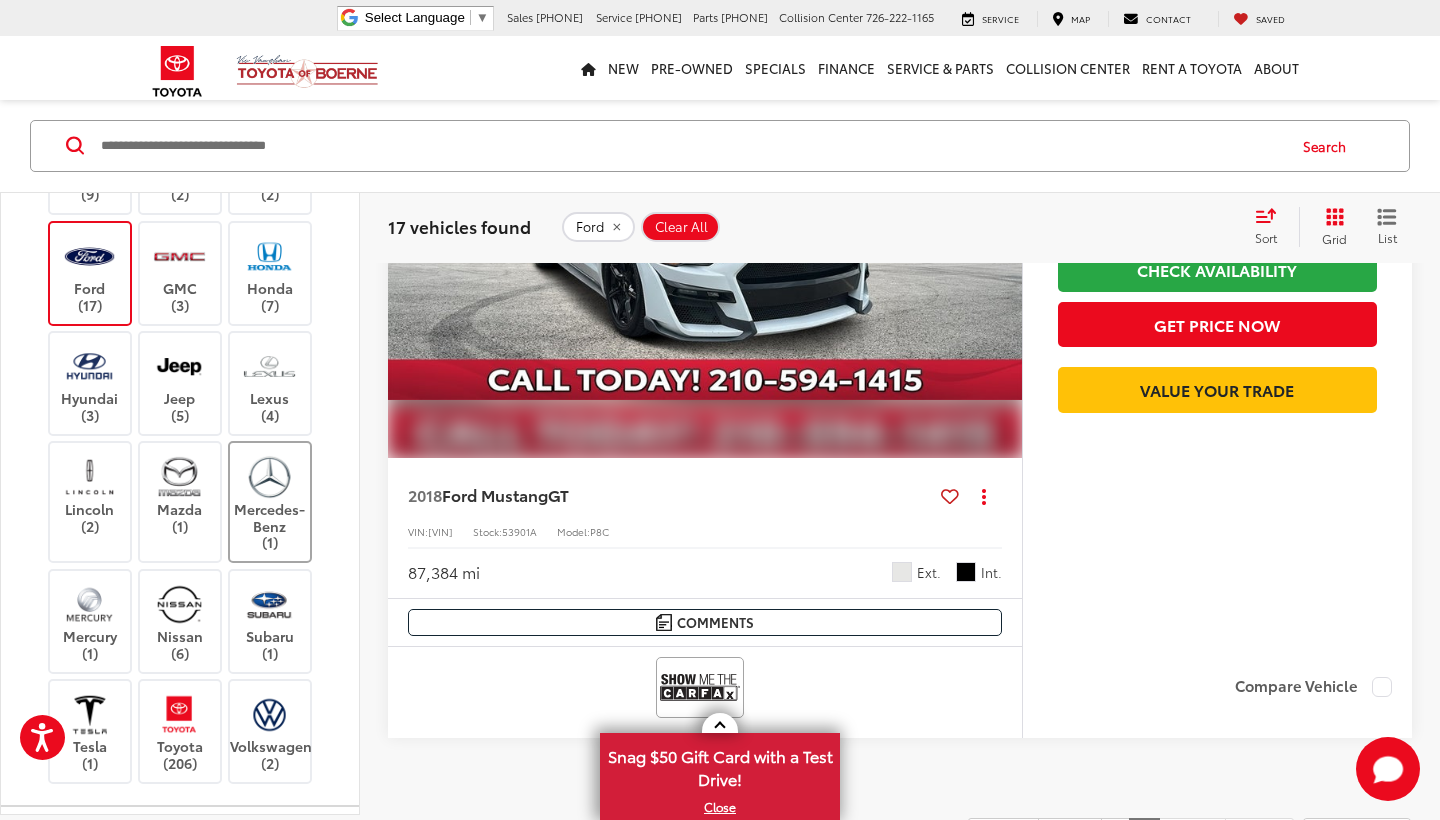 scroll, scrollTop: 3639, scrollLeft: 0, axis: vertical 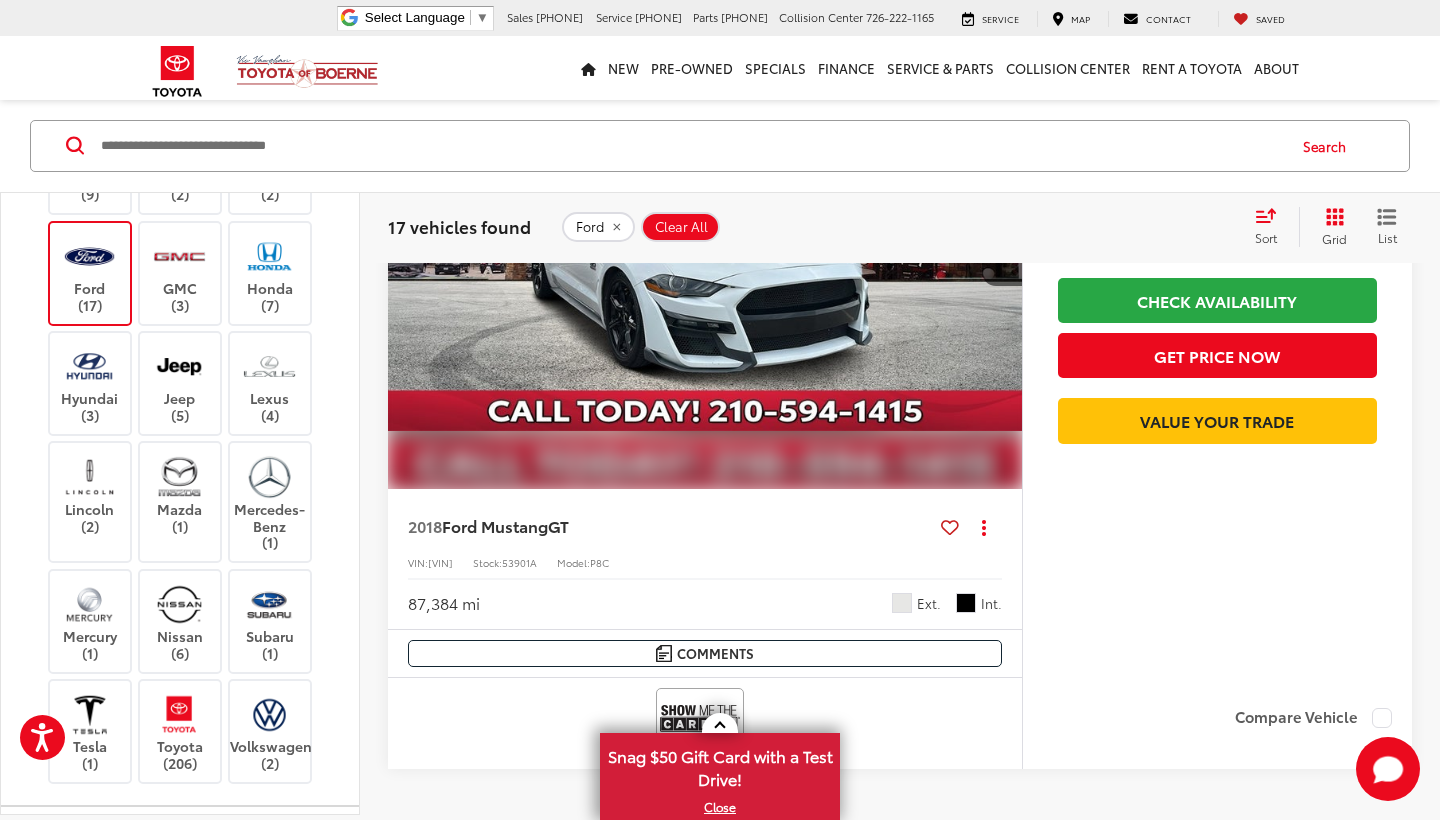click on "Ford   (17)" at bounding box center [90, 273] 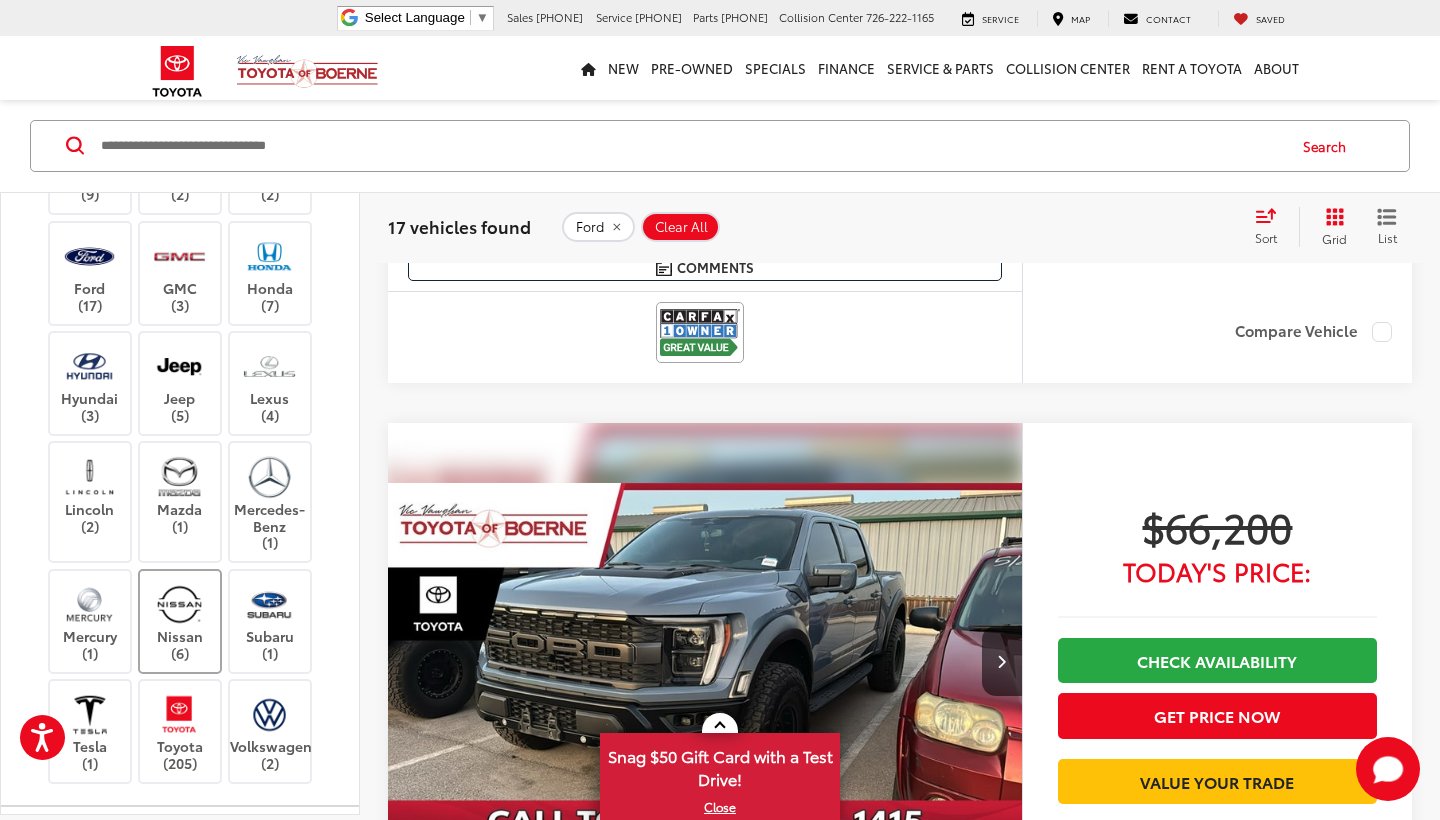 scroll, scrollTop: 102, scrollLeft: 0, axis: vertical 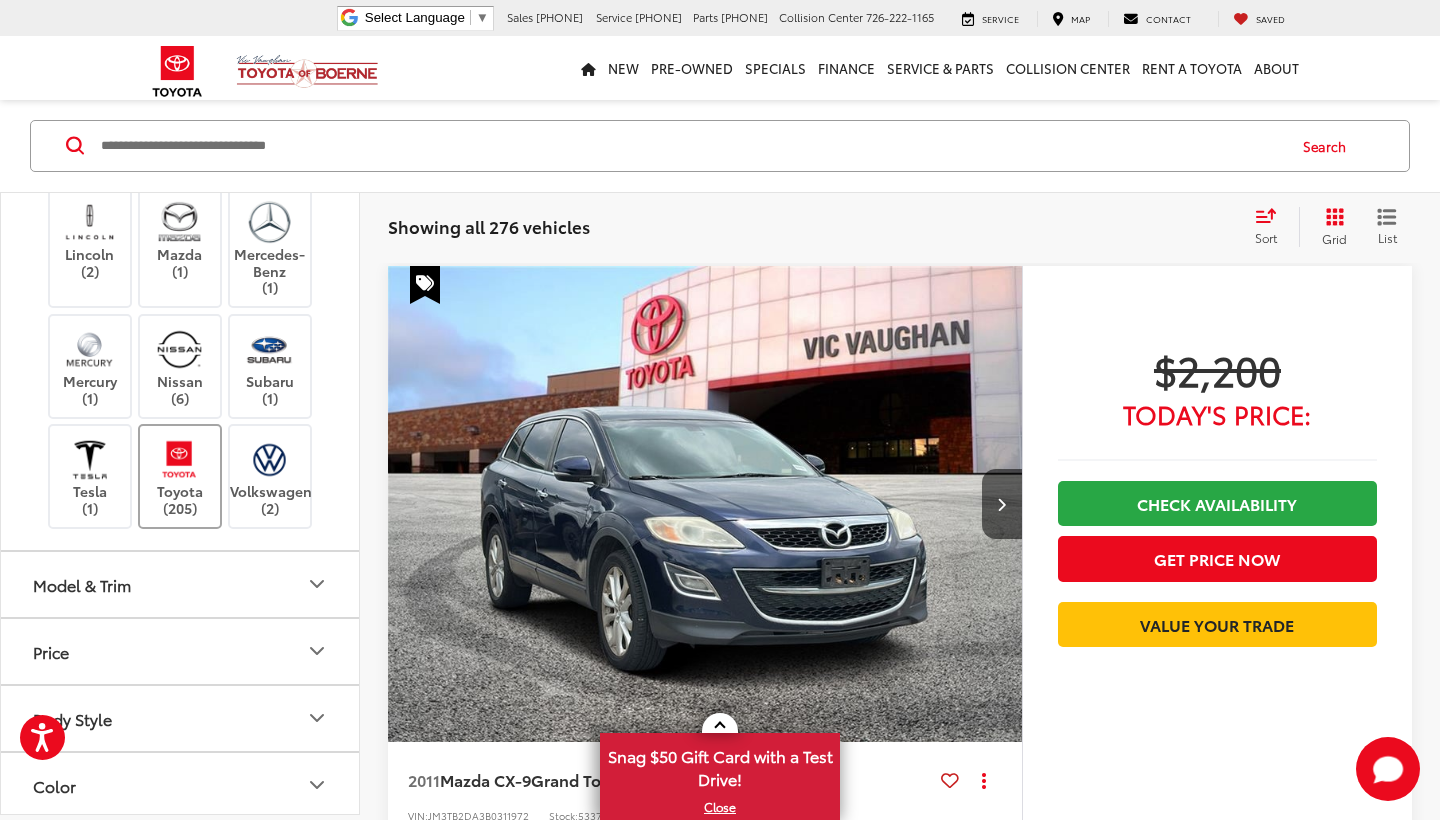 click at bounding box center (179, 459) 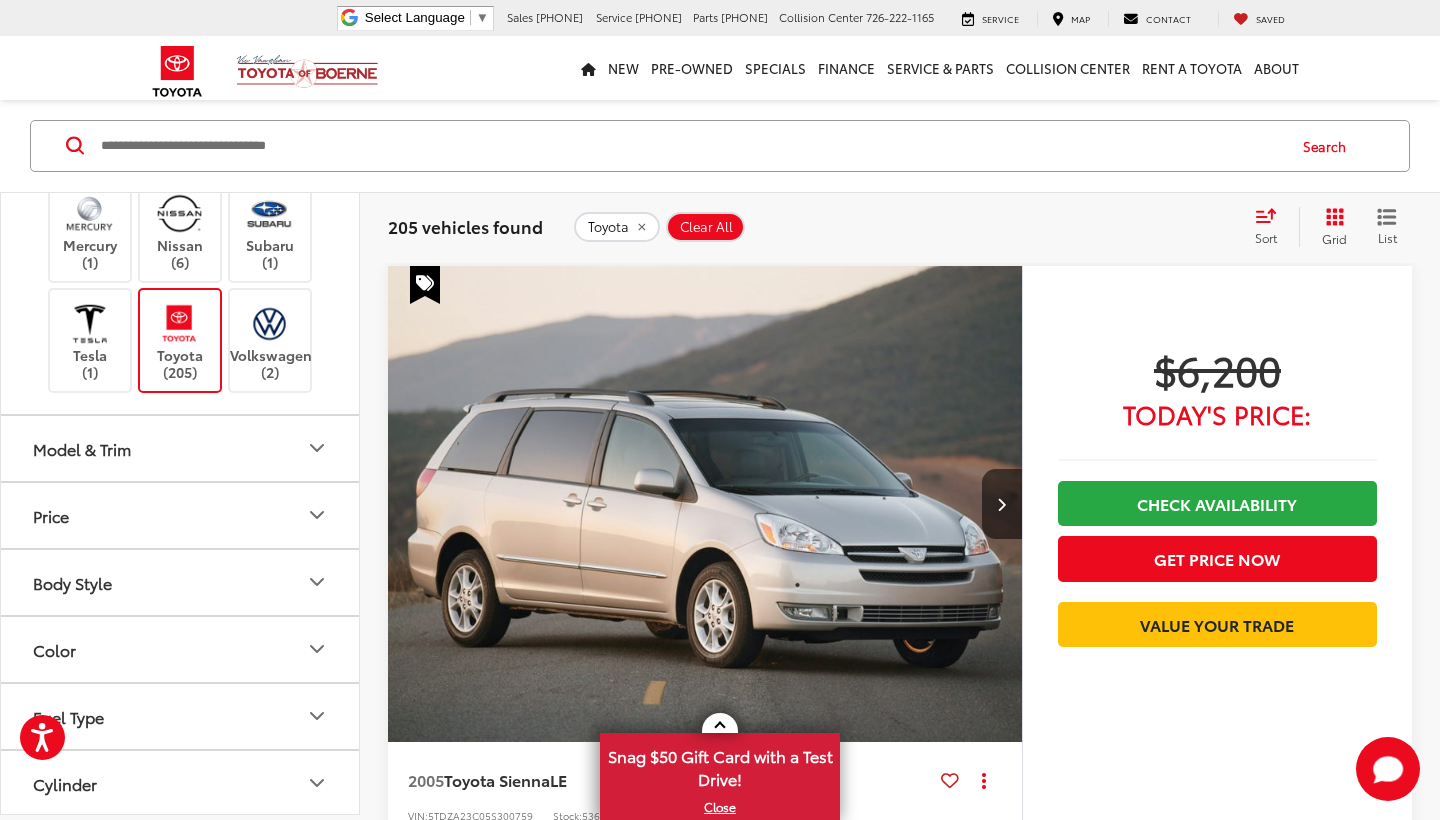 scroll, scrollTop: 706, scrollLeft: 0, axis: vertical 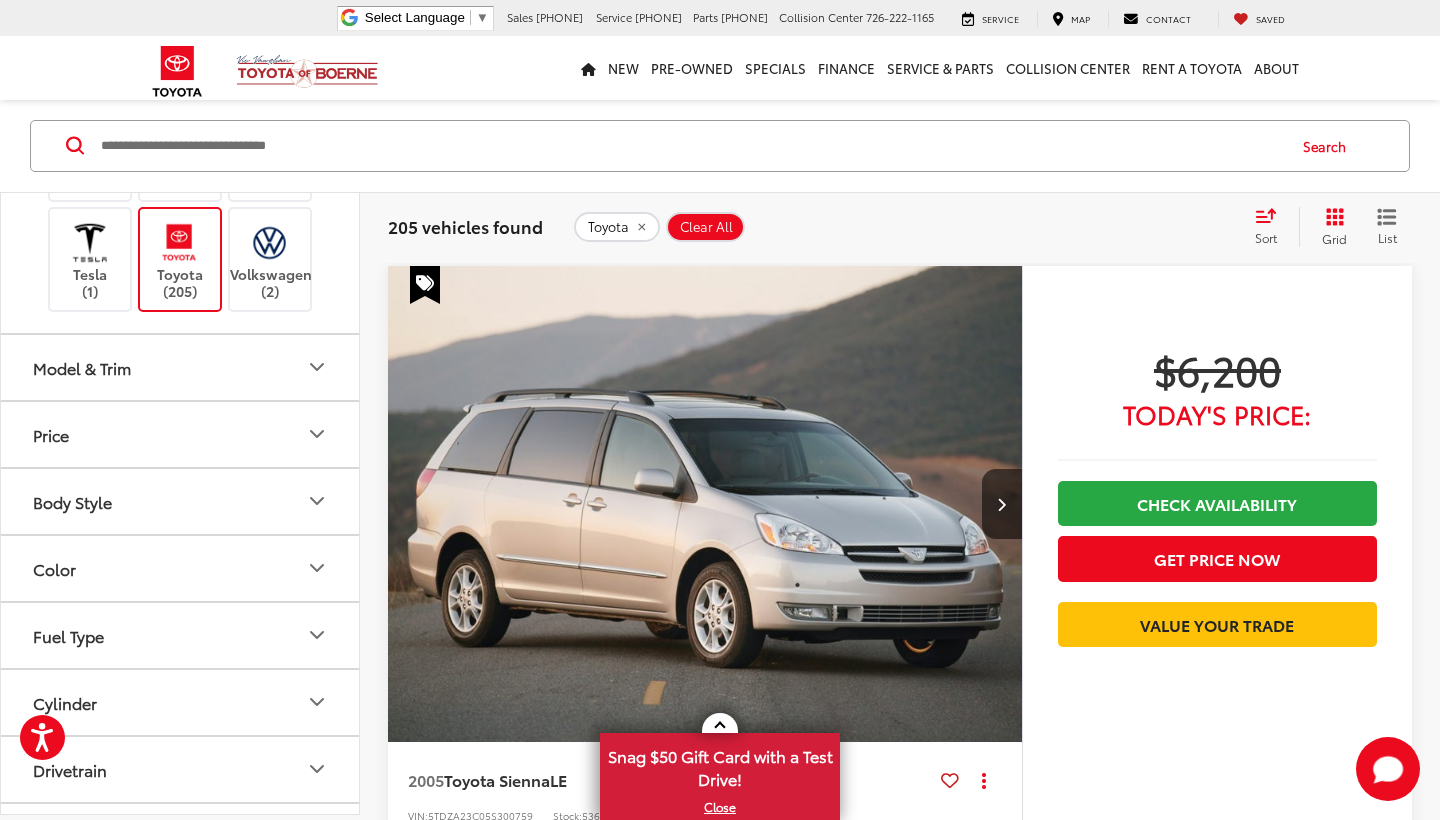 click on "Model & Trim" at bounding box center (181, 367) 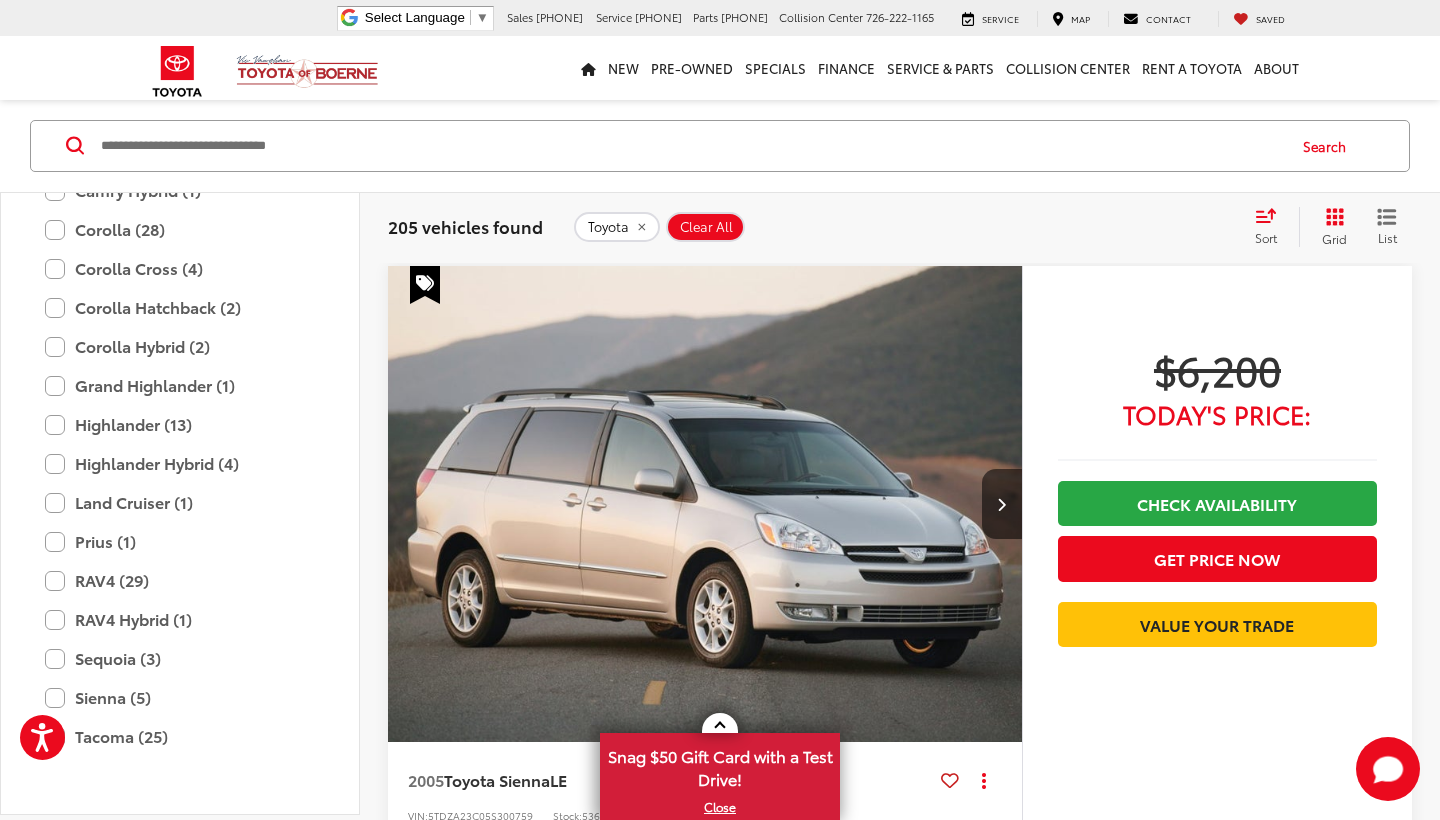 scroll, scrollTop: 1088, scrollLeft: 0, axis: vertical 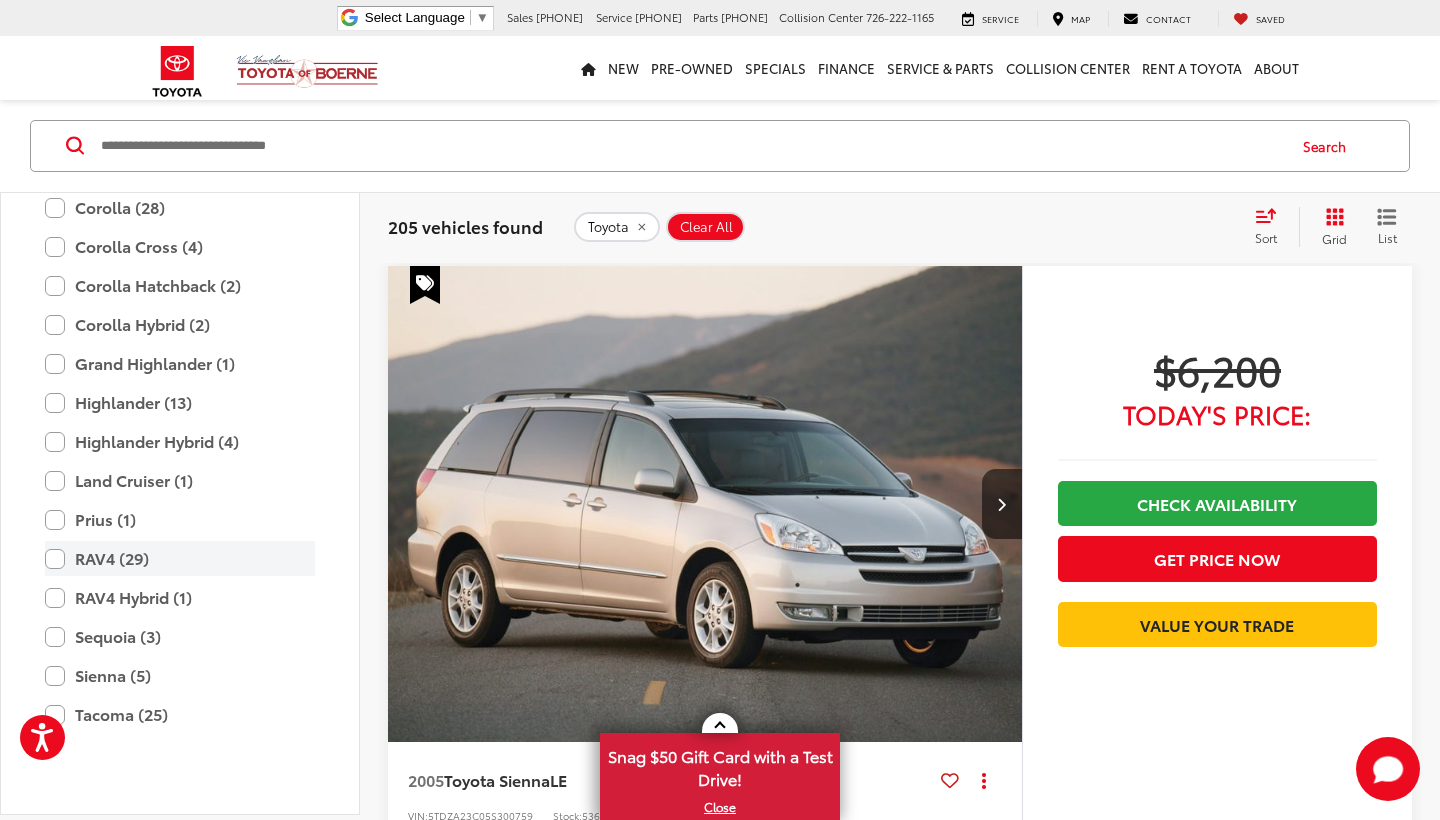 click on "RAV4 (29)" at bounding box center (180, 558) 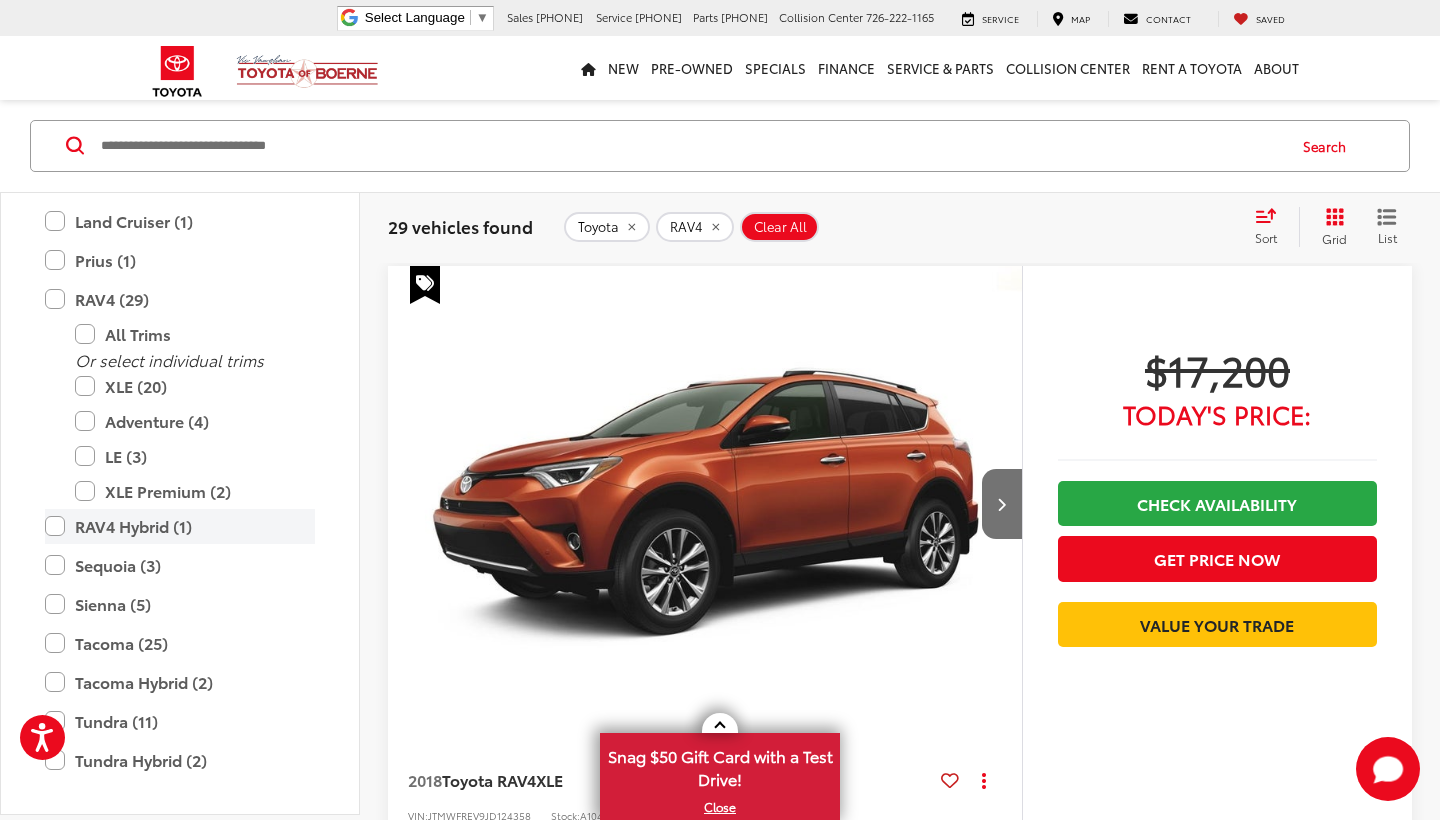 scroll, scrollTop: 1395, scrollLeft: 0, axis: vertical 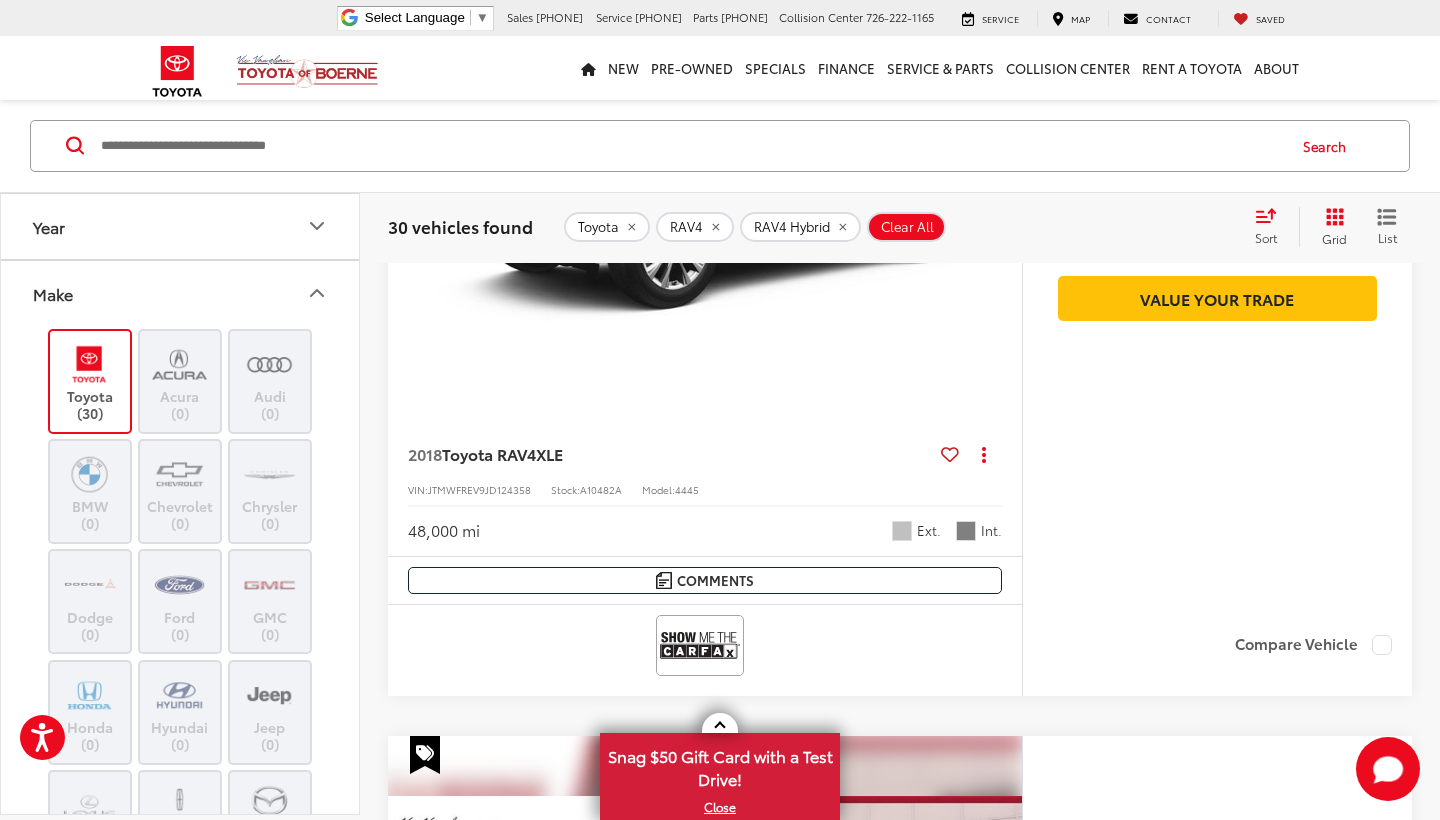 click on "Make" at bounding box center [181, 293] 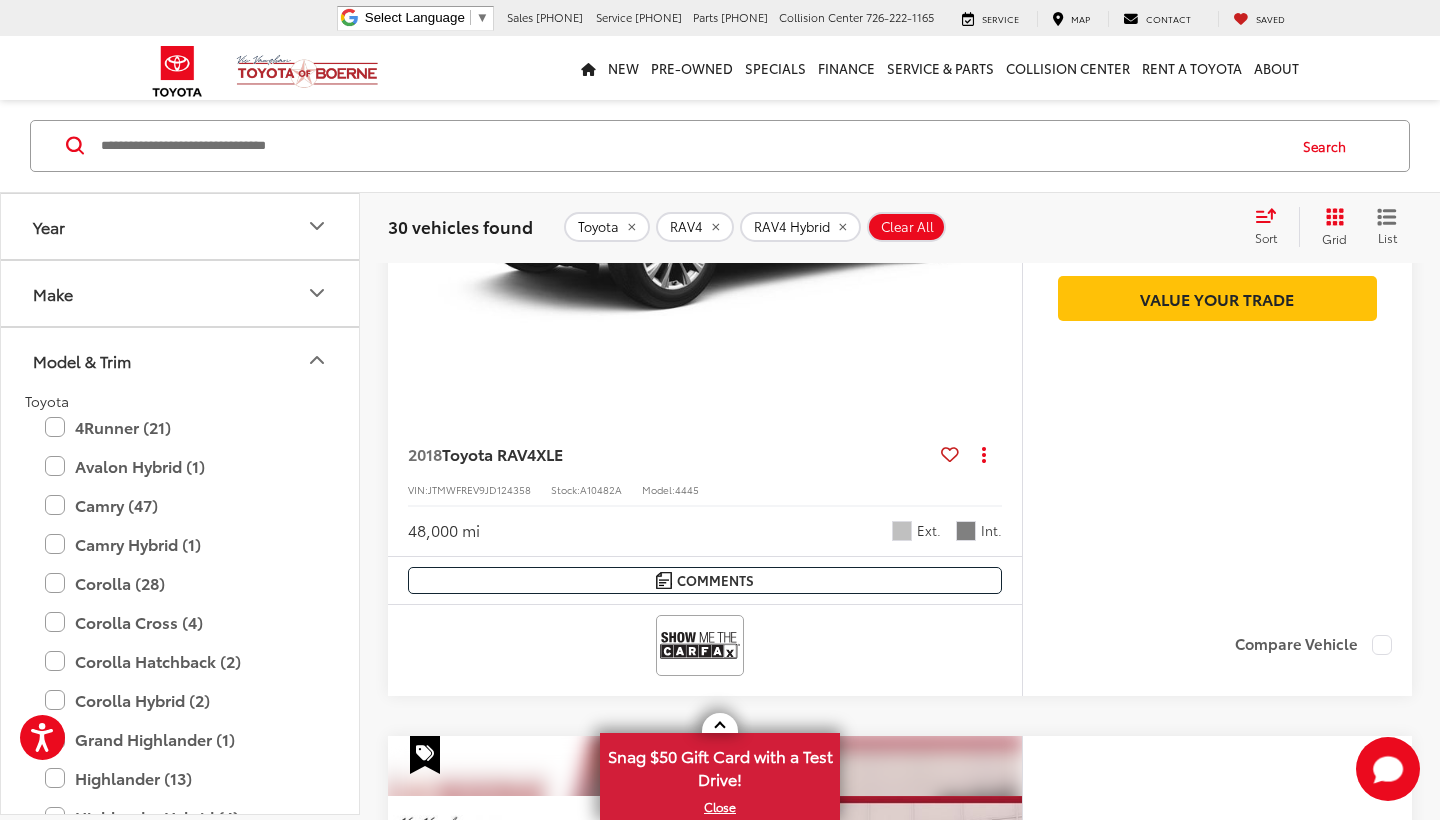 click on "Year" at bounding box center (181, 226) 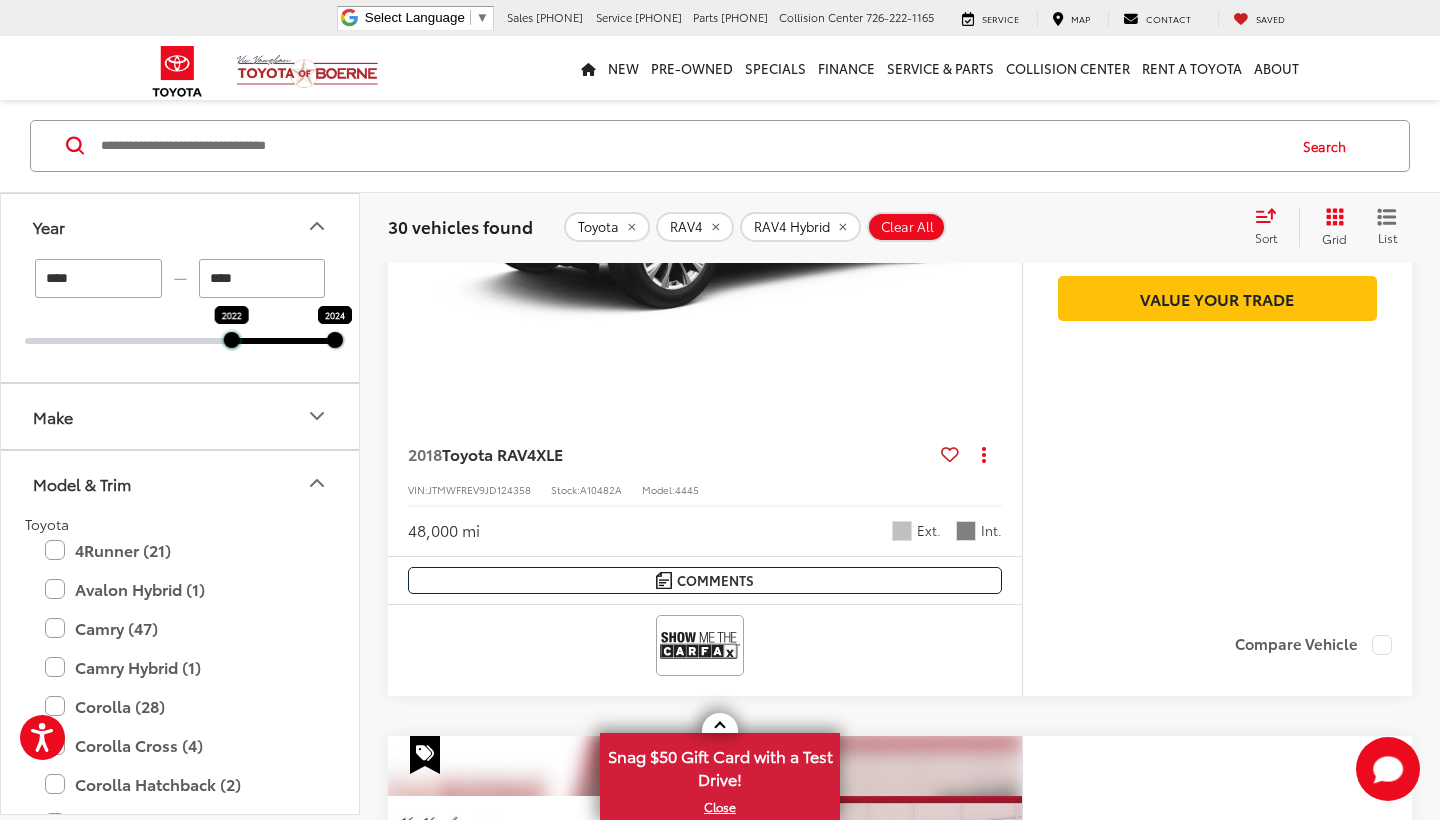 drag, startPoint x: 27, startPoint y: 336, endPoint x: 232, endPoint y: 376, distance: 208.86598 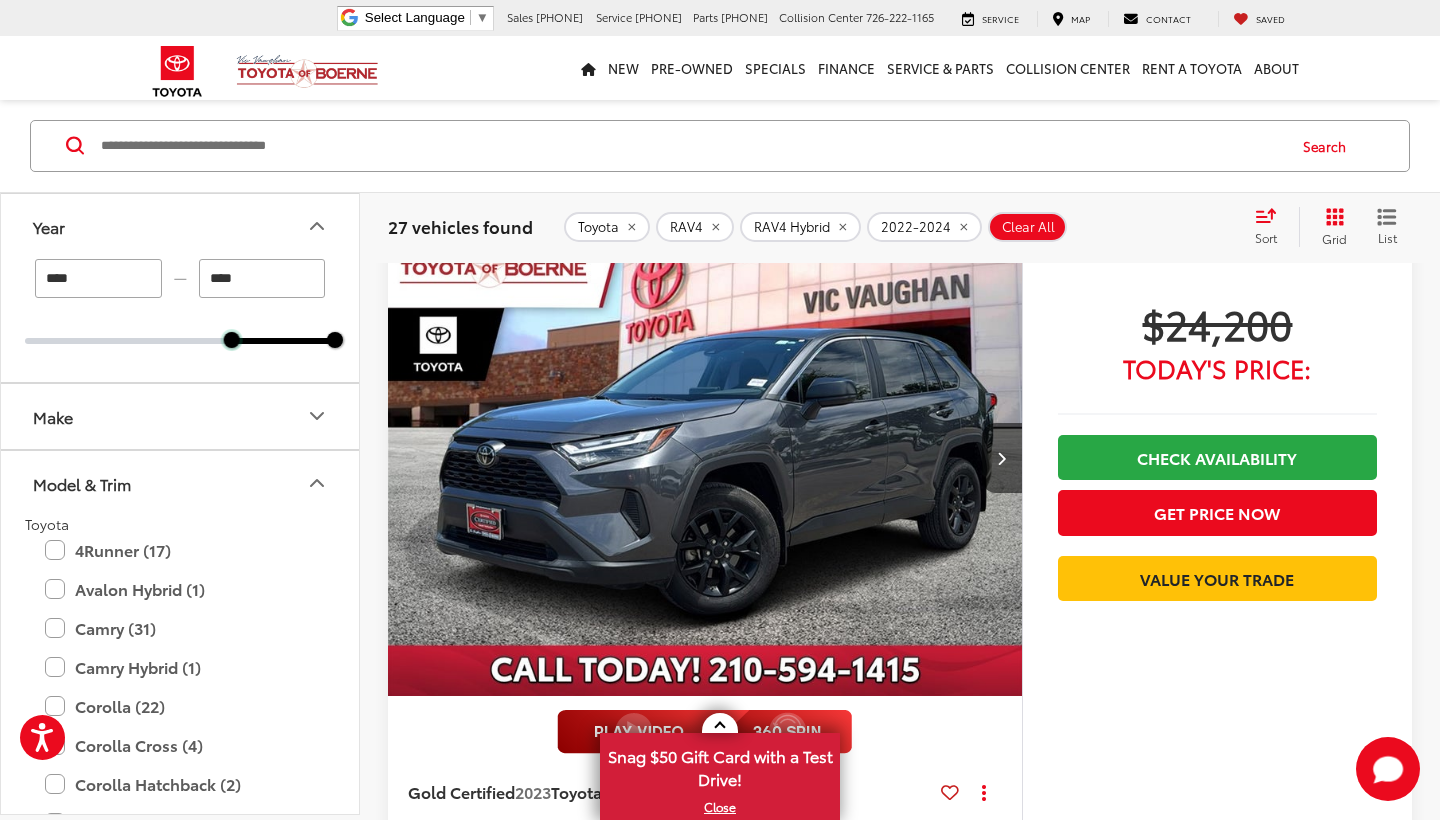 scroll, scrollTop: 159, scrollLeft: 1, axis: both 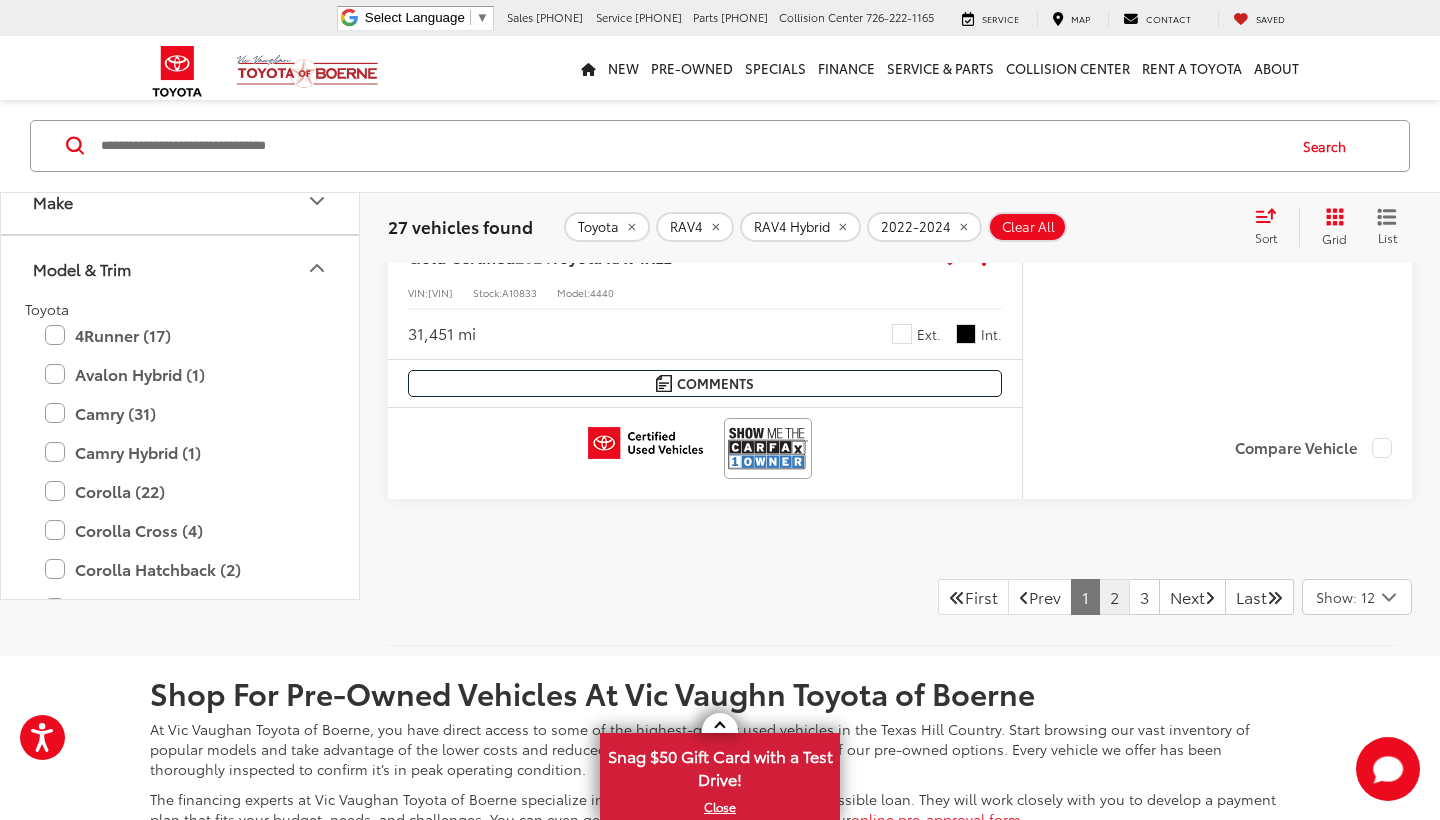 click on "2" at bounding box center [1114, 597] 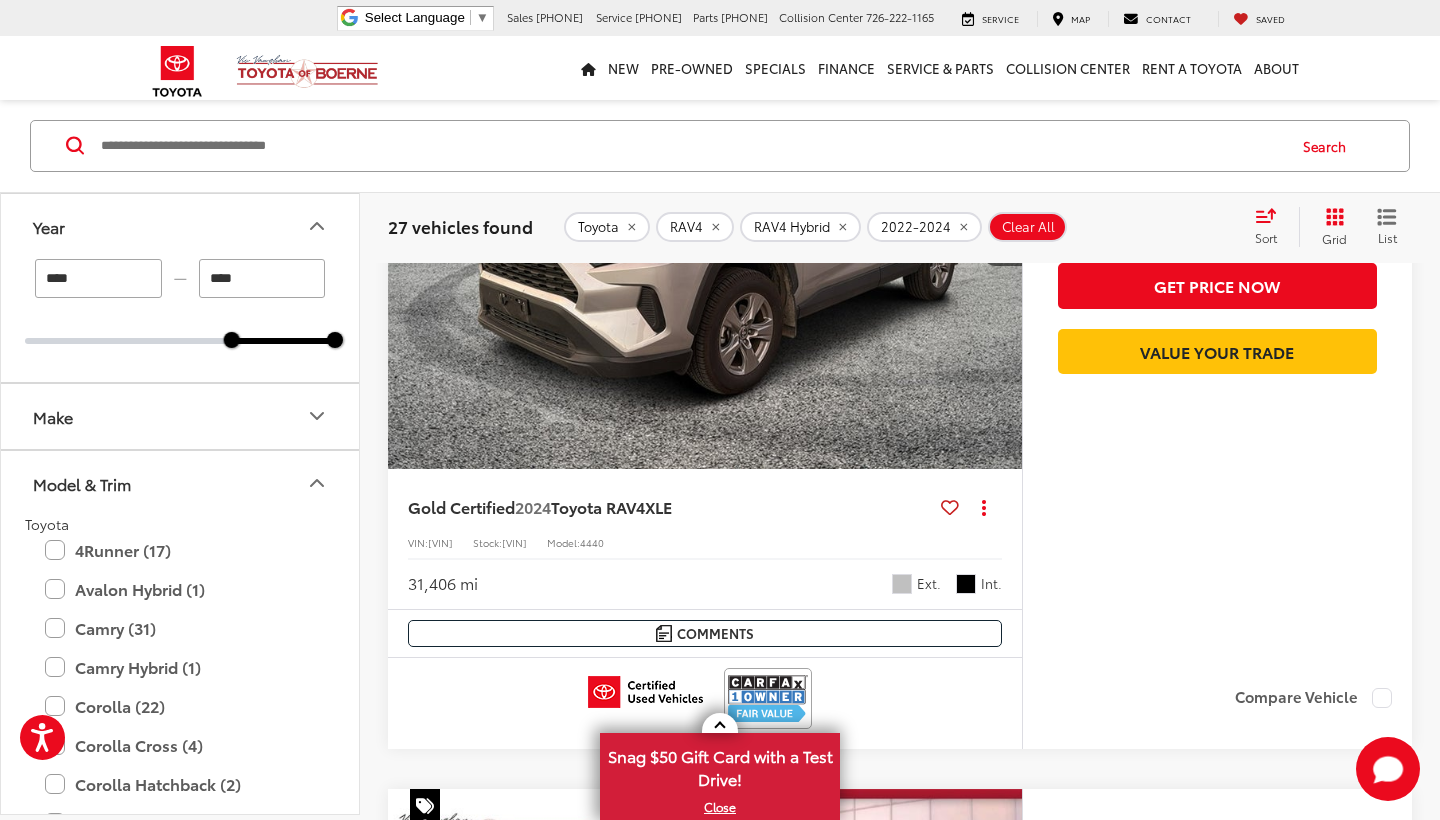 scroll, scrollTop: 384, scrollLeft: 0, axis: vertical 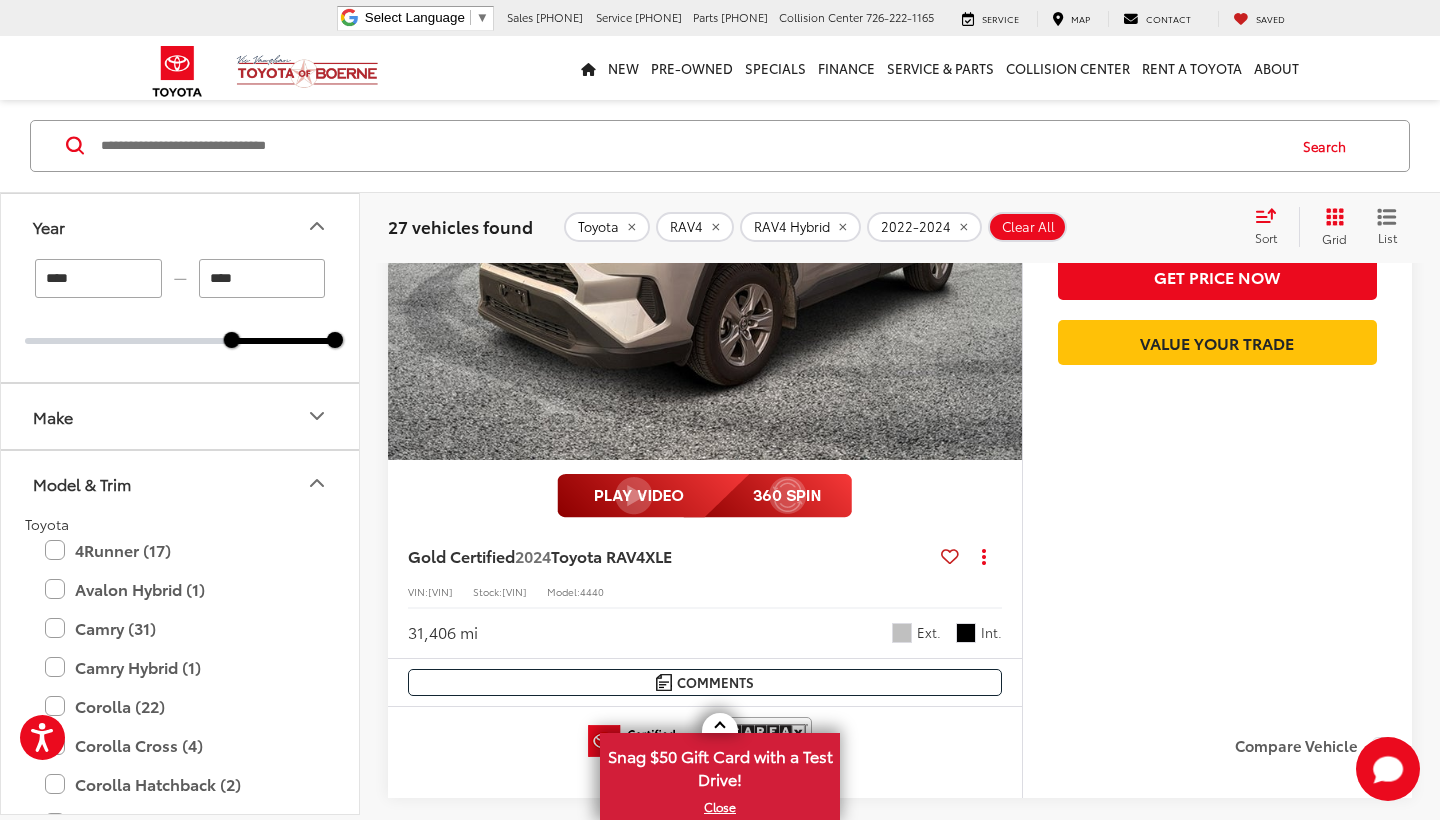 click on "Sort" at bounding box center [1272, 227] 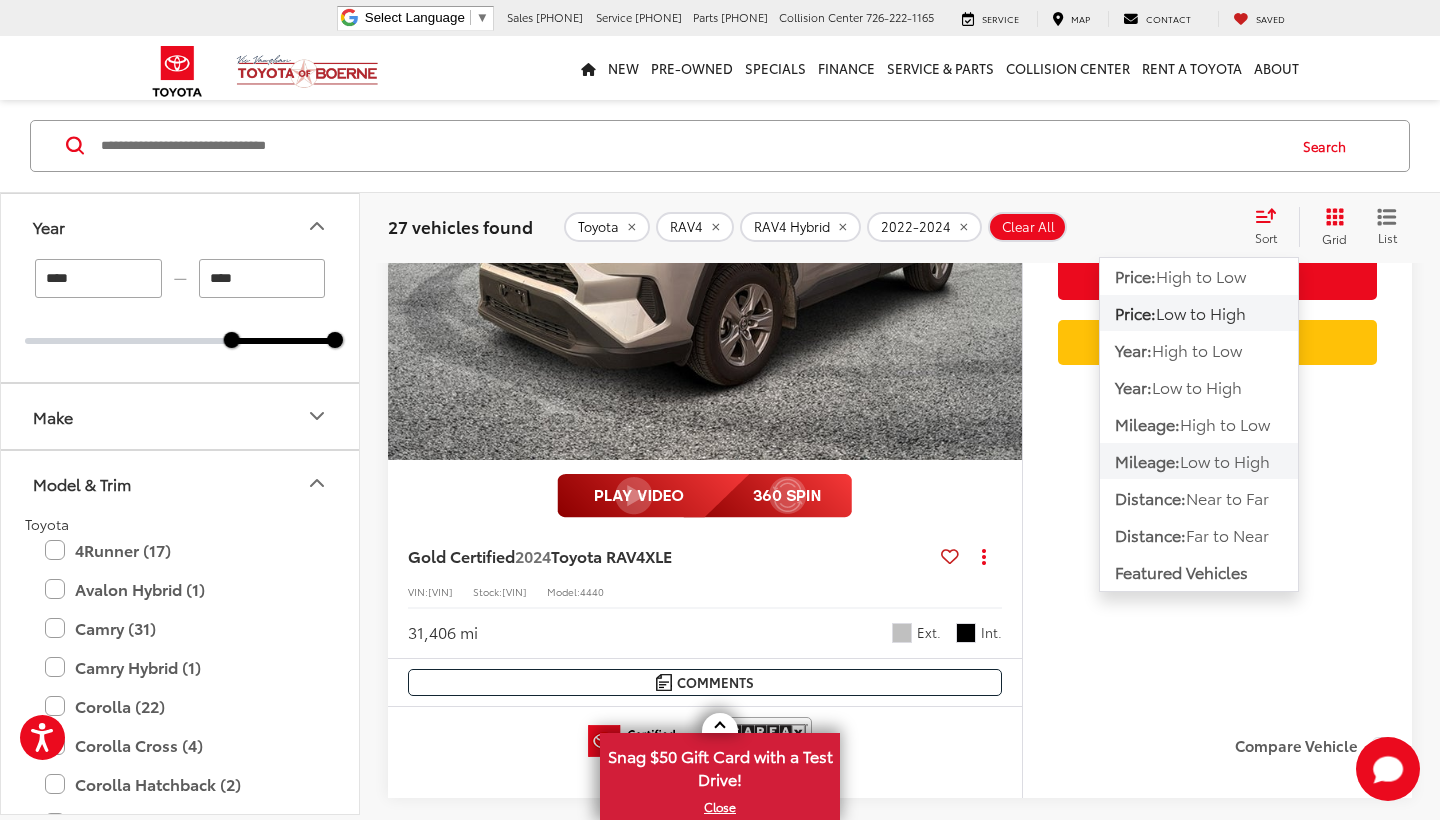 click on "Low to High" at bounding box center (1225, 460) 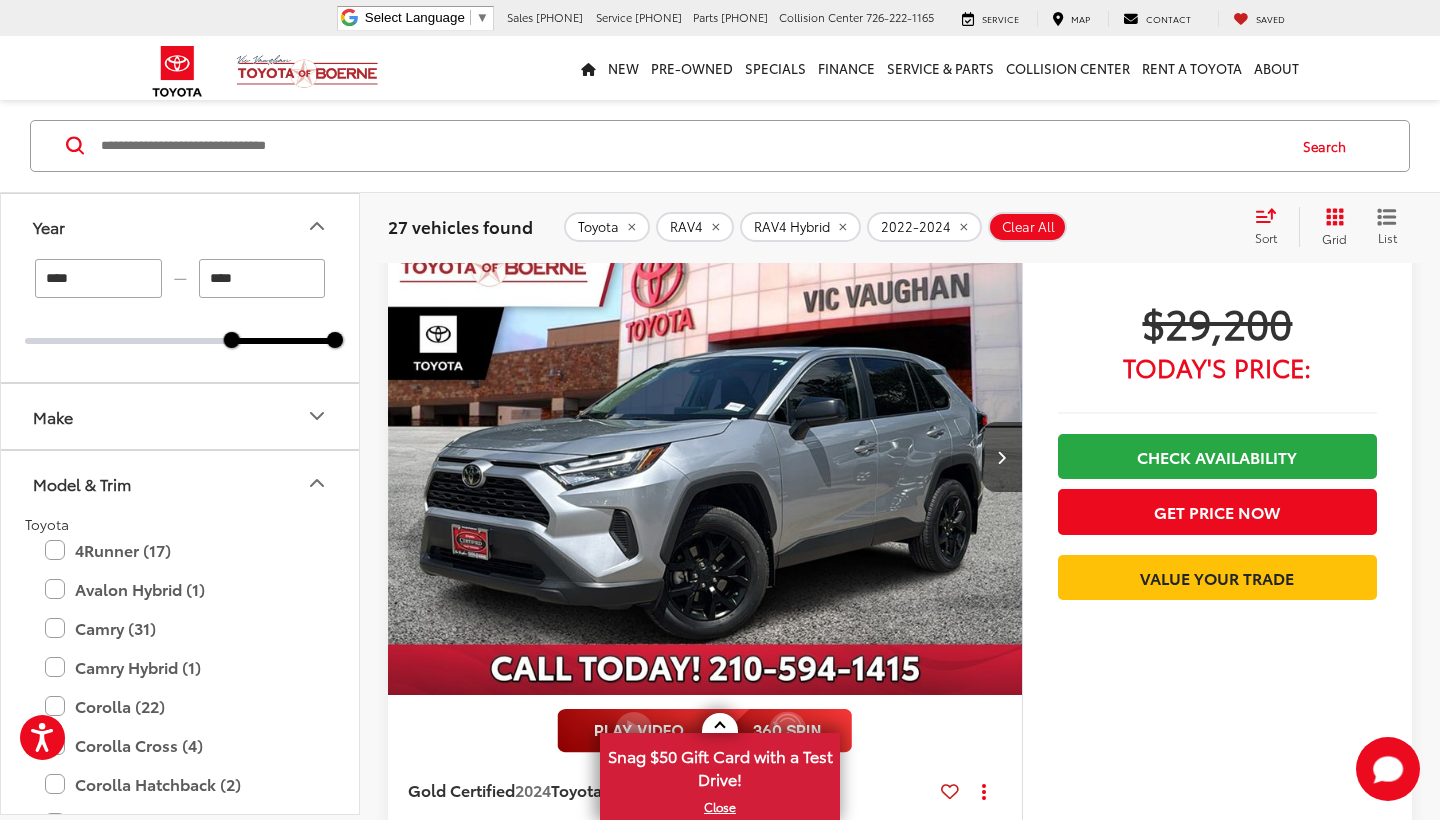 scroll, scrollTop: 1805, scrollLeft: 0, axis: vertical 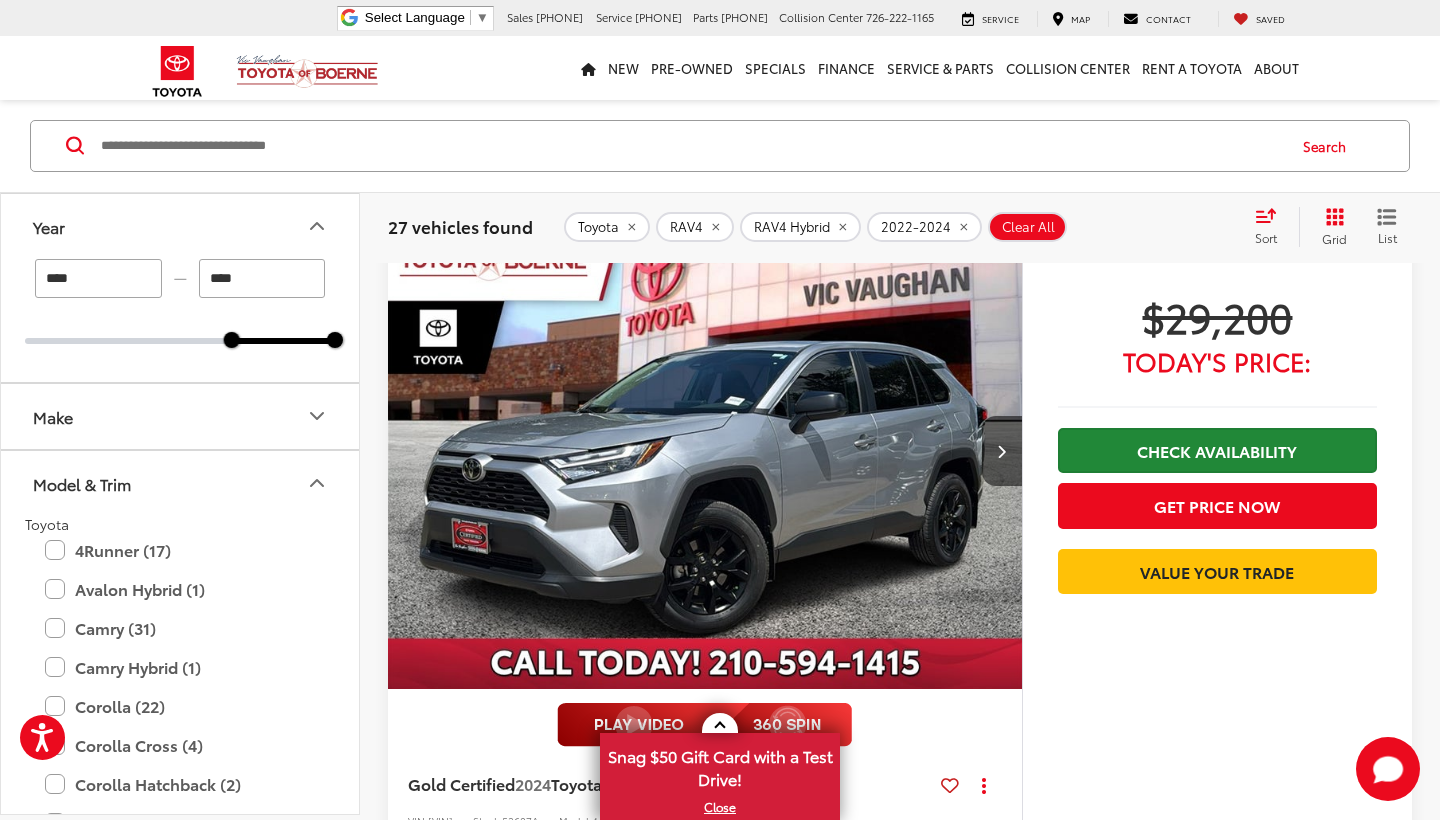 click on "Check Availability" at bounding box center (1217, 450) 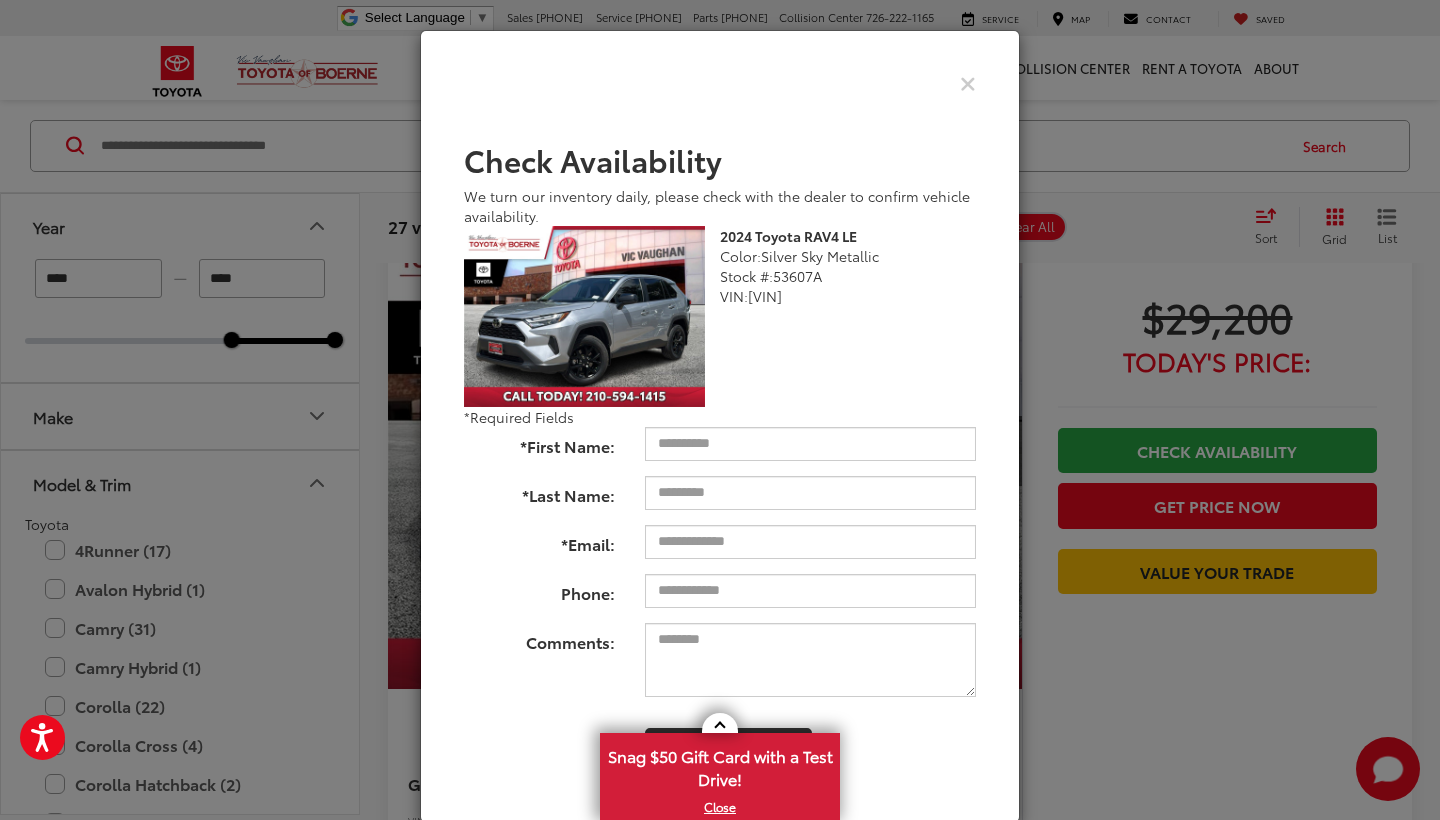 click on "Check Availability
We turn our inventory daily, please check with the dealer to confirm vehicle availability.
2024 Toyota RAV4 LE
Color:  Silver Sky Metallic
Stock #:  53607A
VIN:  [VIN]
Toyota
RAV4
LE
2024
24618
True
U
*Required Fields
*First Name:
[NAME]
*Last Name:
[NAME]
*Email:
[EMAIL]
Phone:
[PHONE]
Comments:
Check Availability" at bounding box center (720, 426) 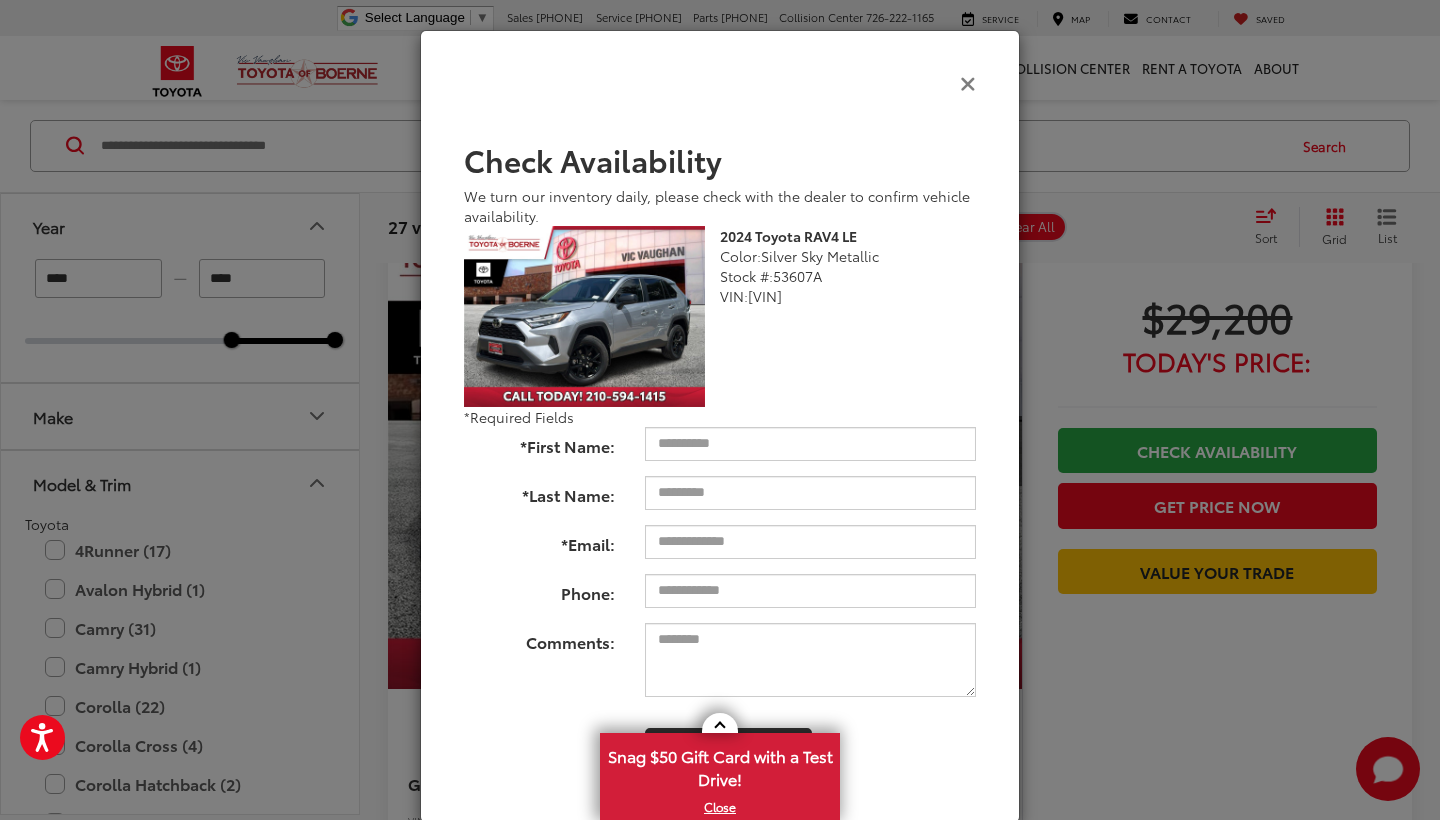 click at bounding box center [968, 82] 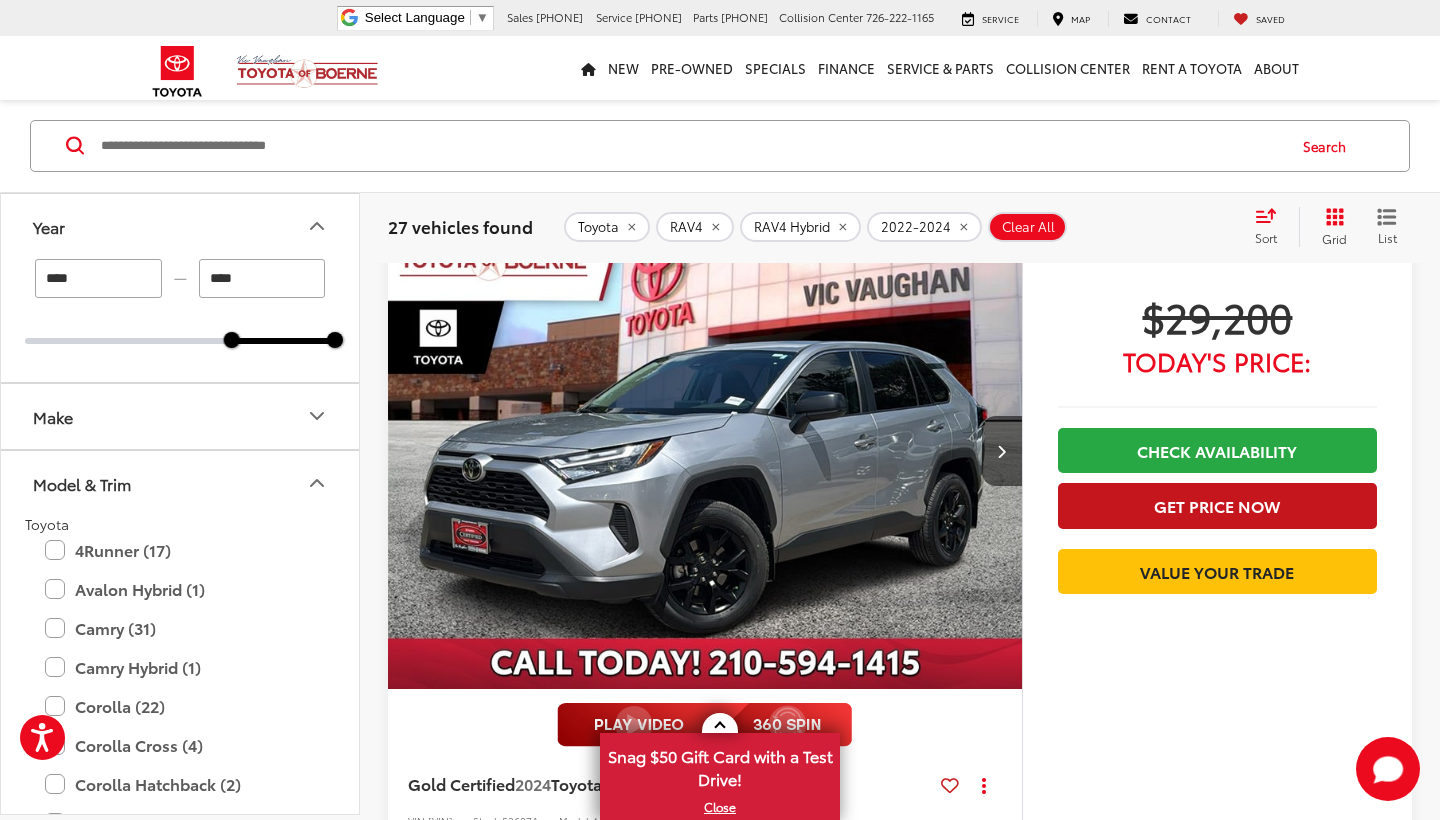 click on "Get Price Now" at bounding box center (1217, 505) 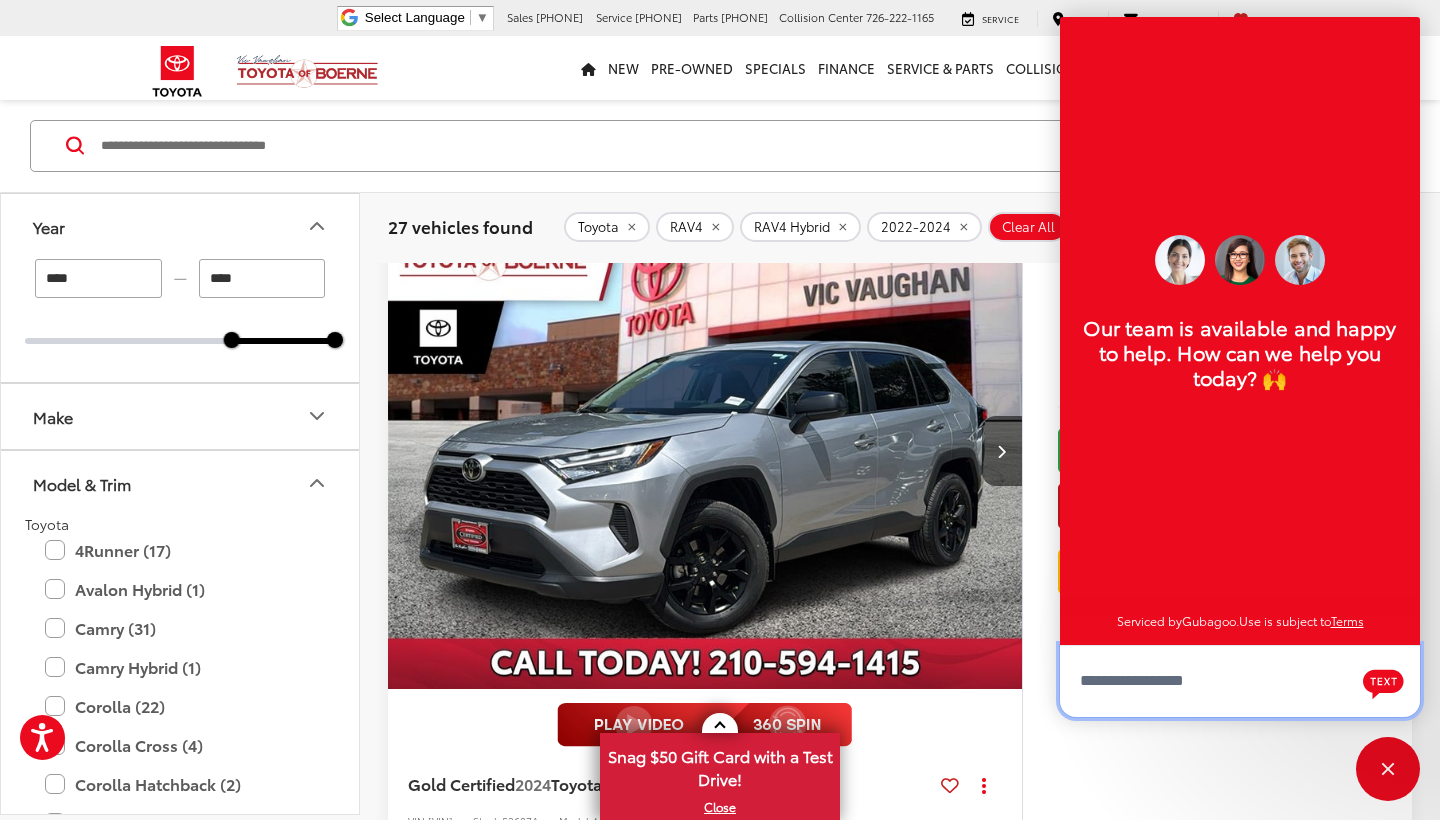 scroll, scrollTop: 24, scrollLeft: 0, axis: vertical 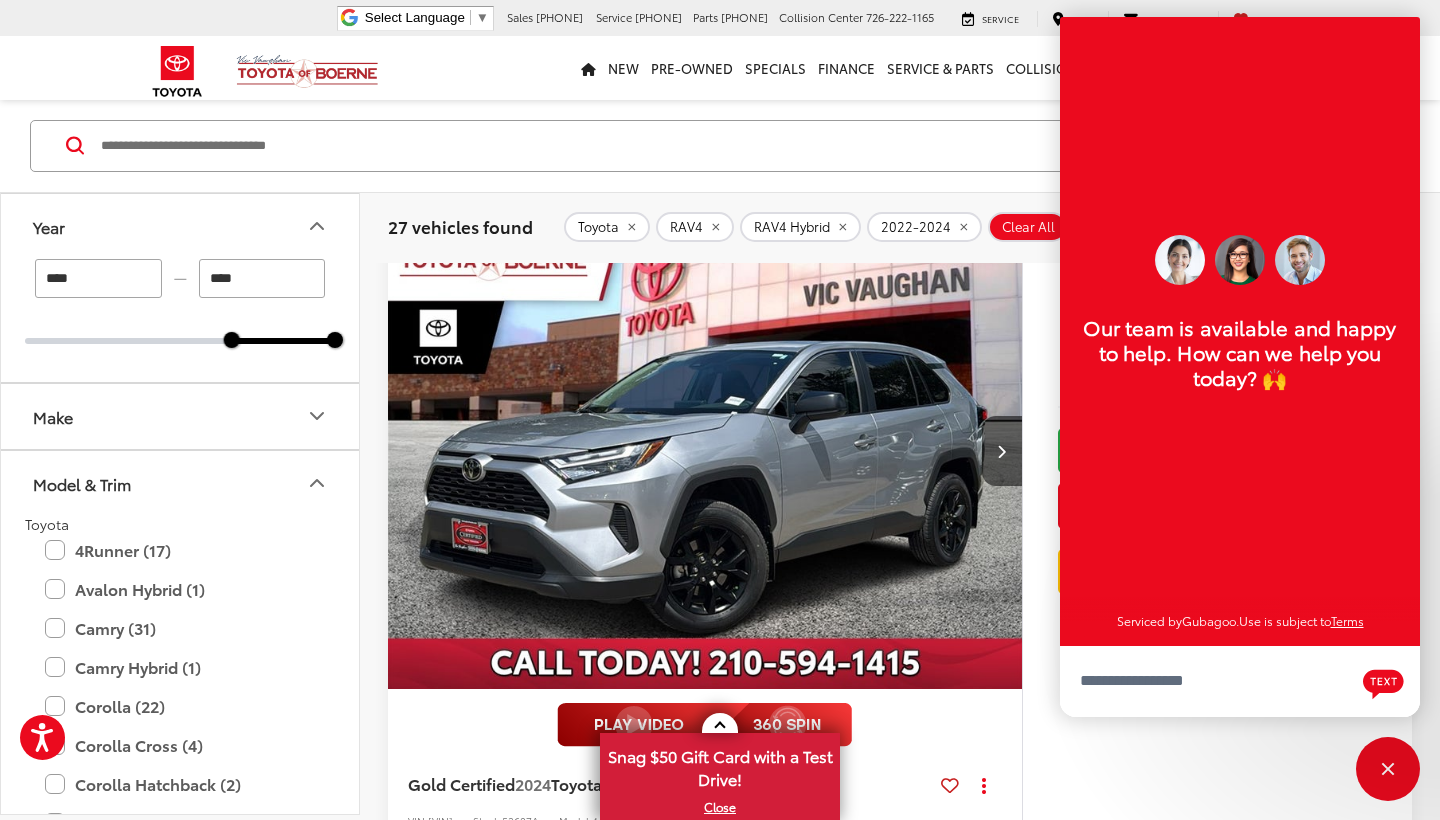 click at bounding box center (705, 452) 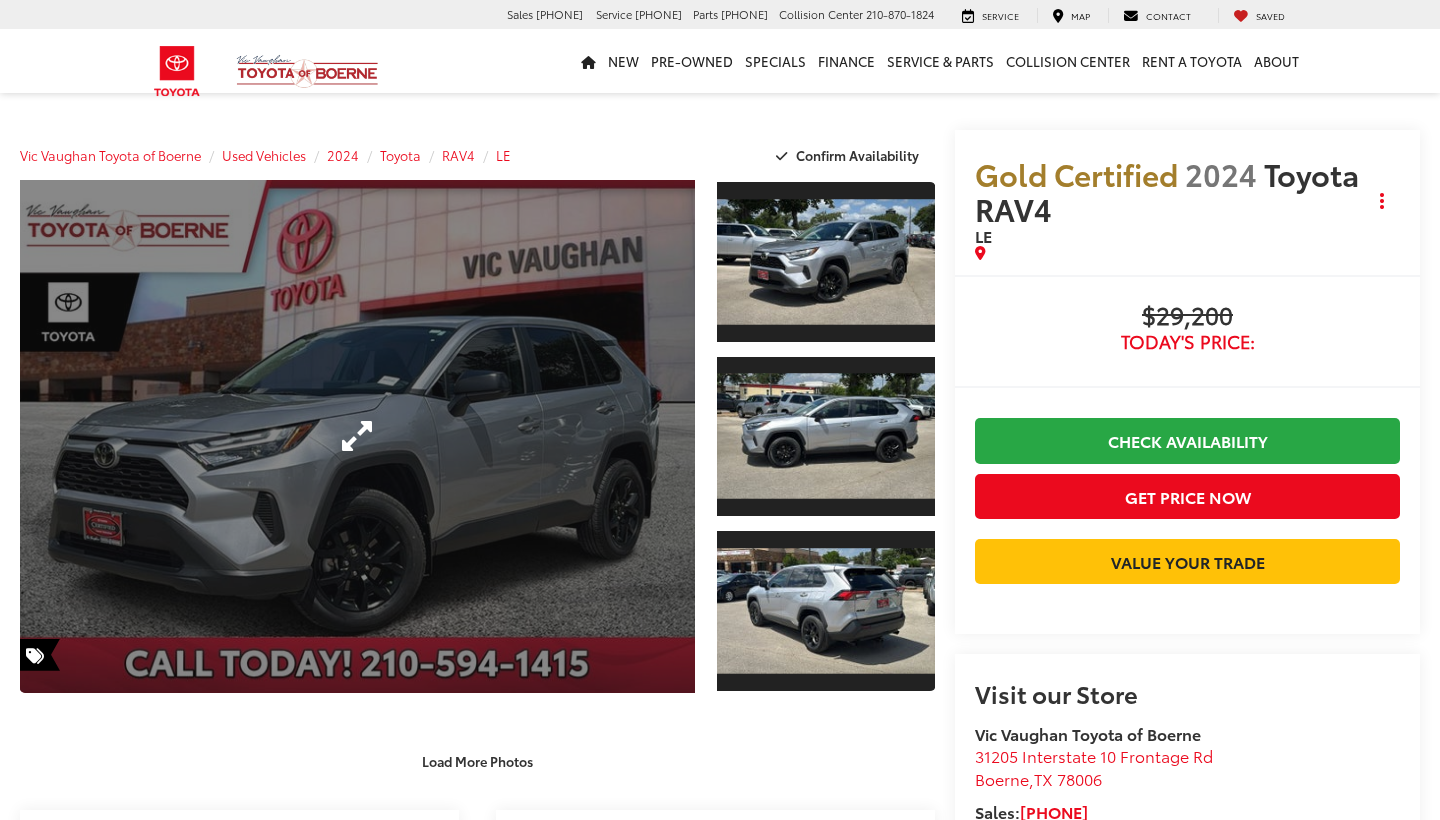 scroll, scrollTop: 0, scrollLeft: 0, axis: both 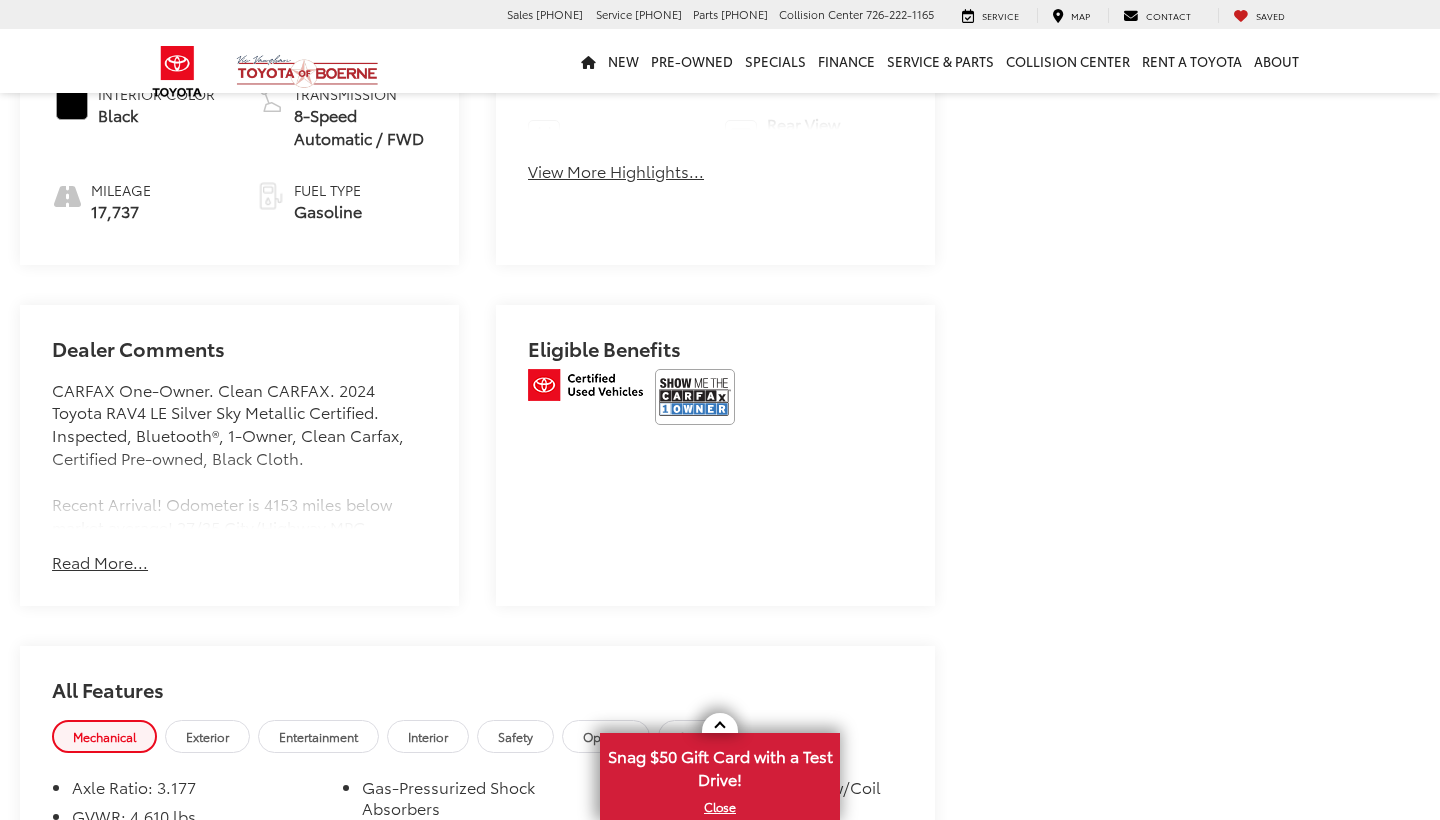 click on "Read More..." at bounding box center [100, 562] 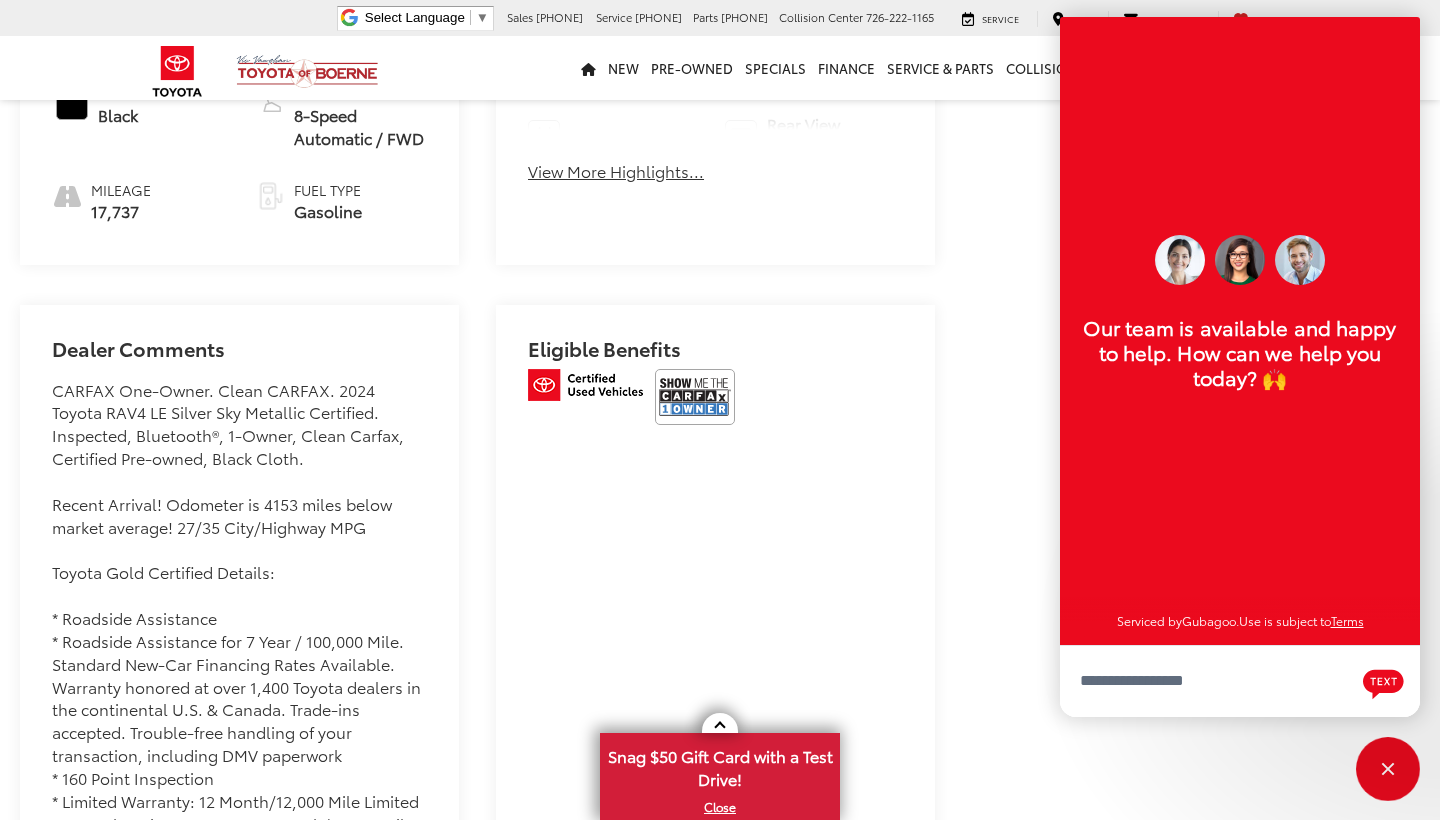 scroll, scrollTop: 0, scrollLeft: 0, axis: both 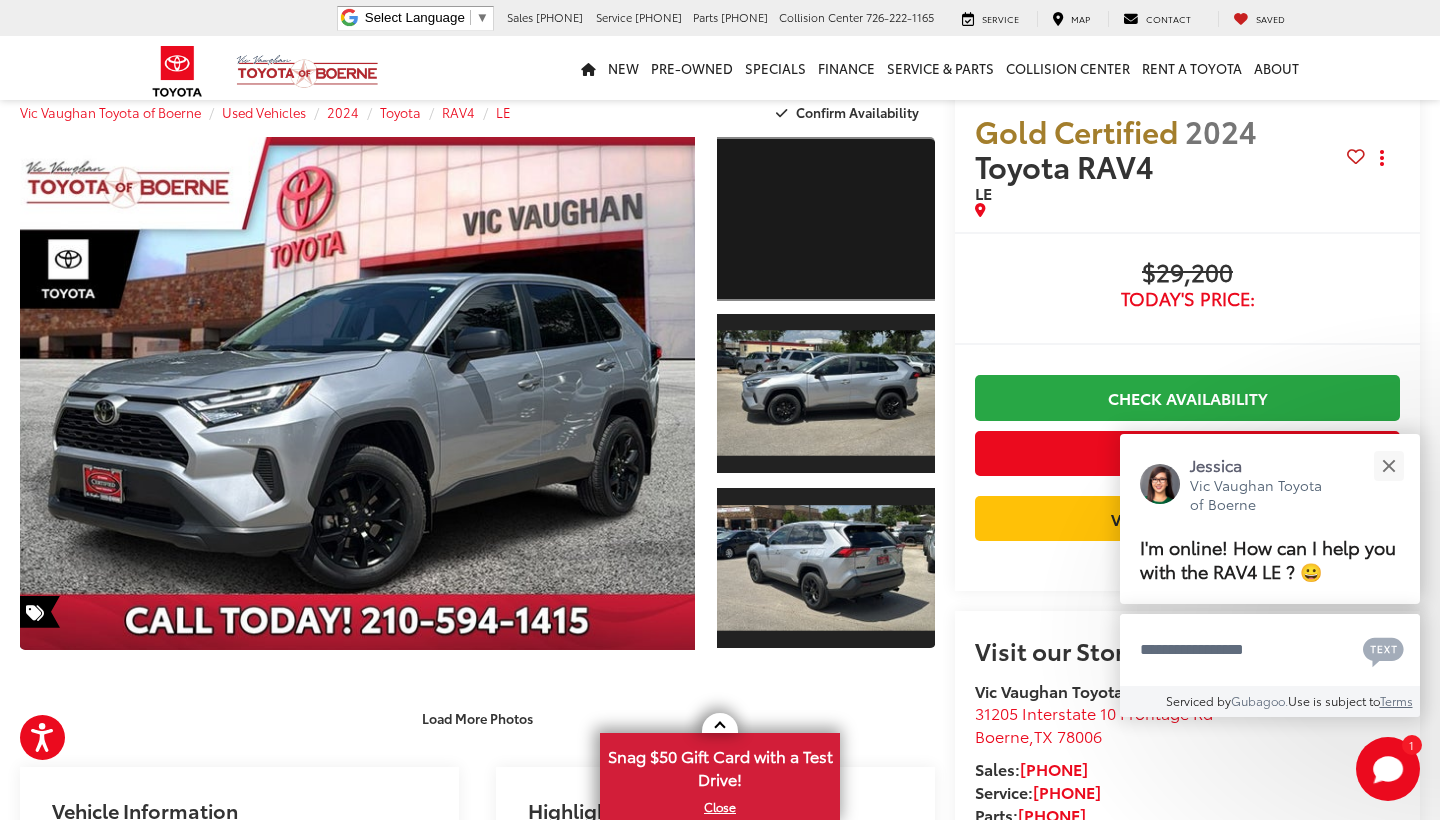 click at bounding box center (826, 219) 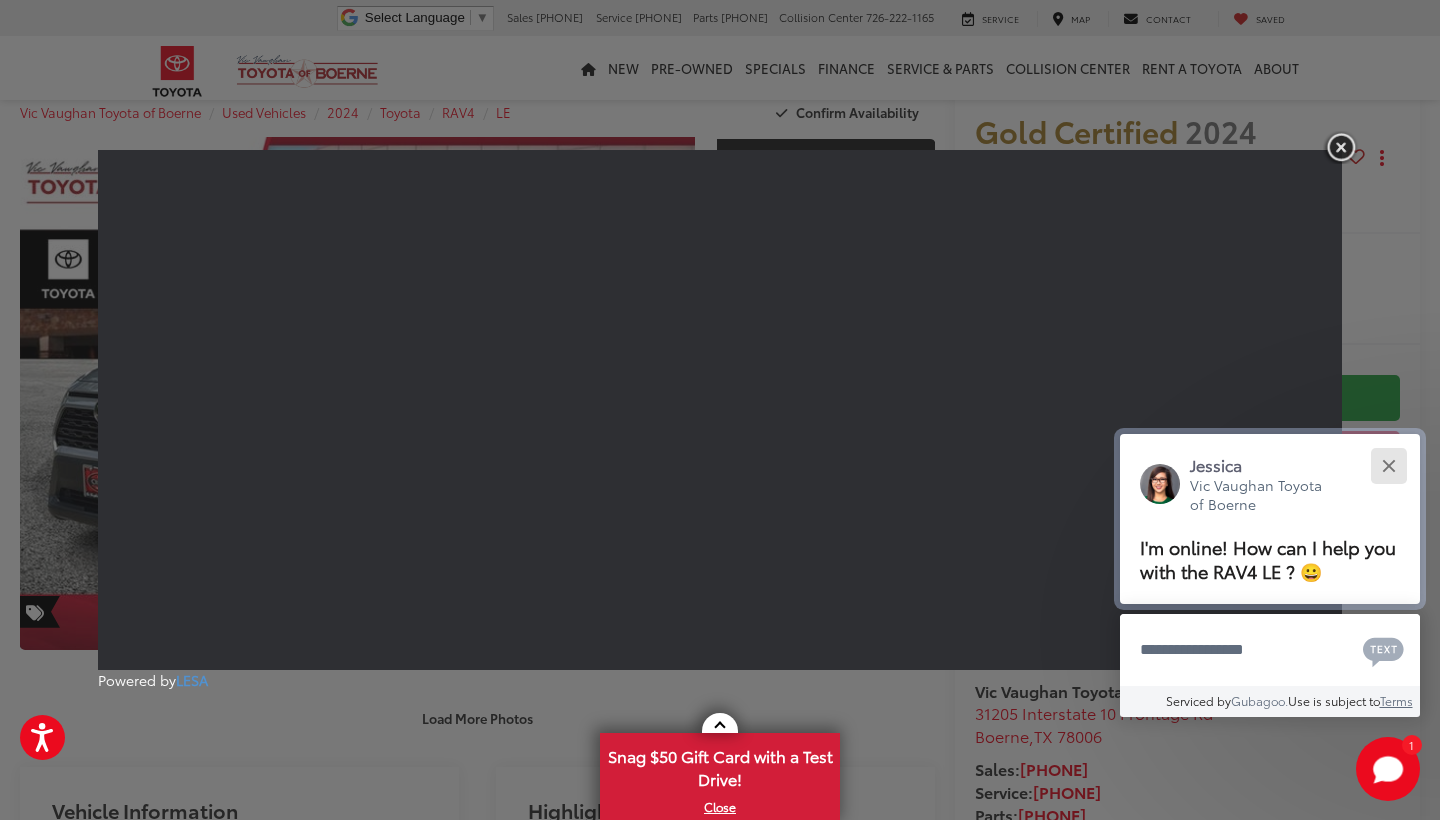 click at bounding box center [1388, 465] 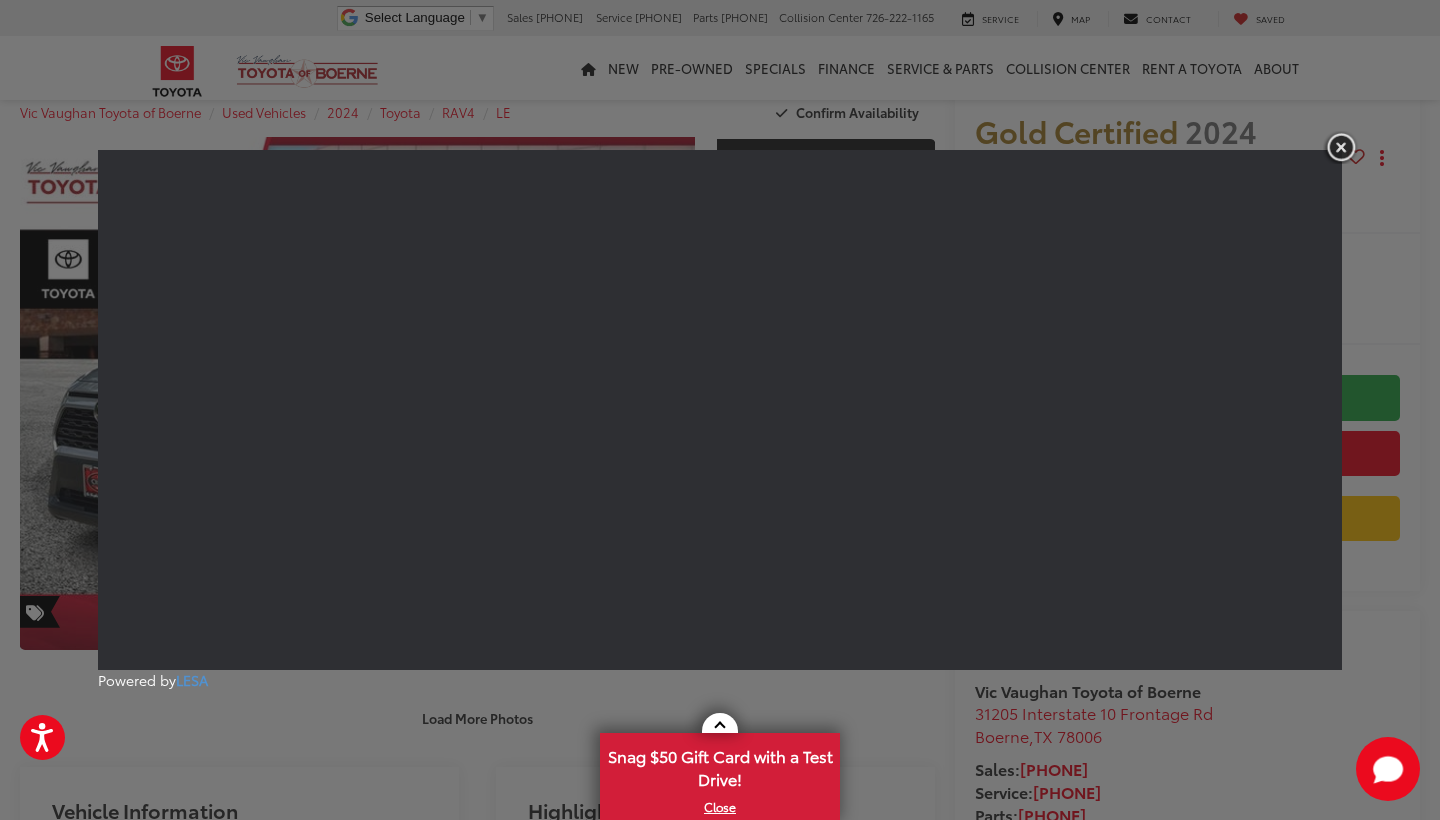 click on "Powered by  LESA" at bounding box center [720, 410] 